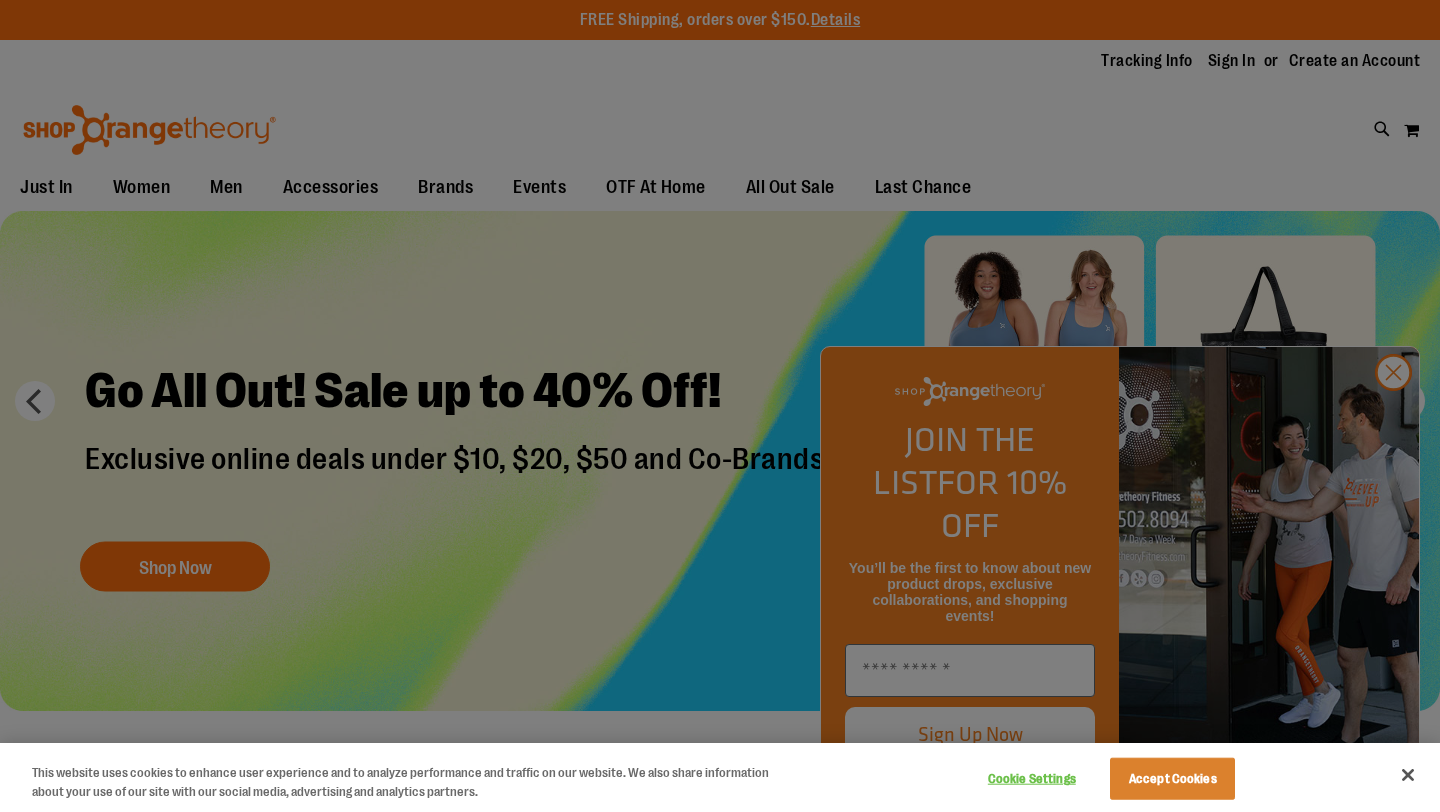 scroll, scrollTop: 0, scrollLeft: 0, axis: both 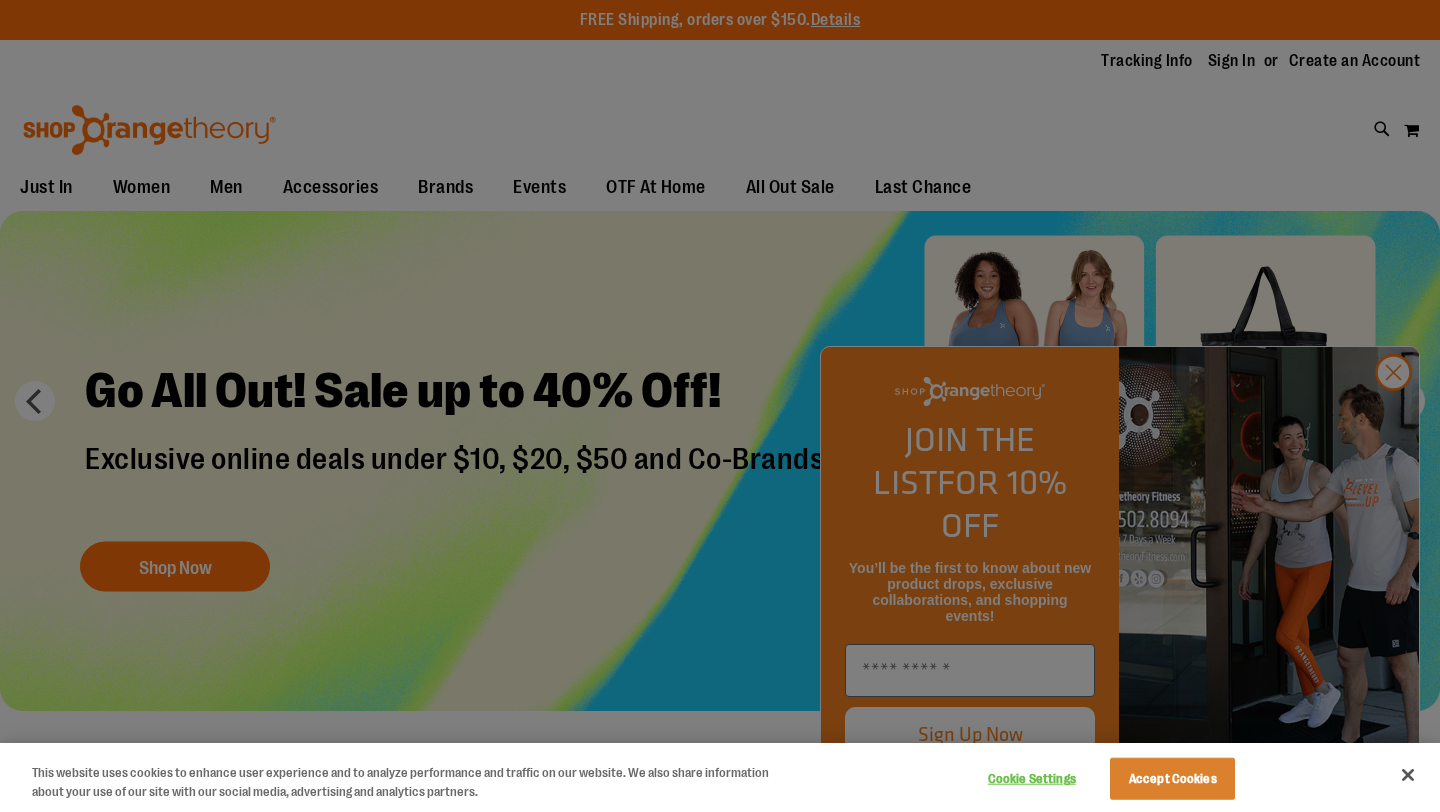 click at bounding box center [720, 406] 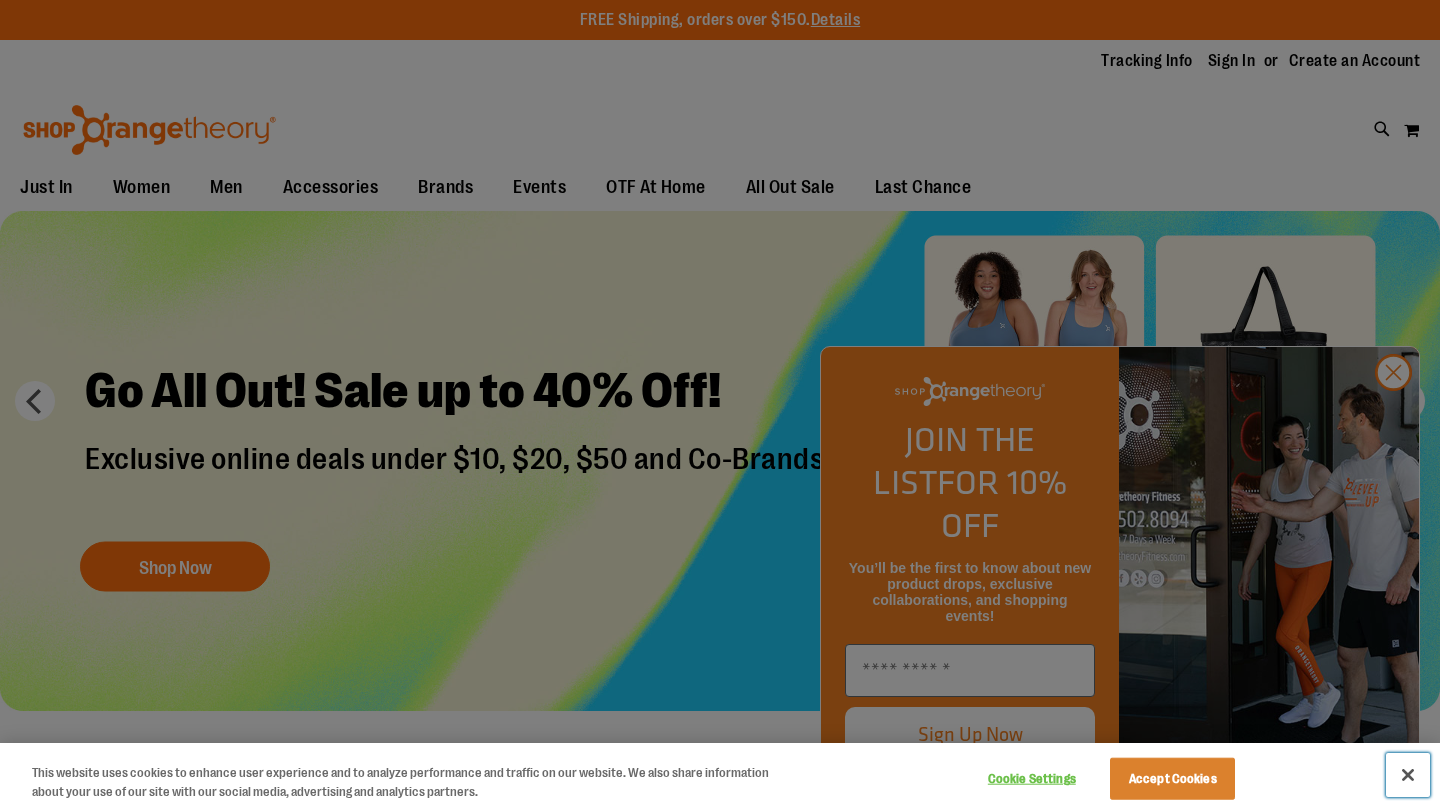 click at bounding box center (1408, 775) 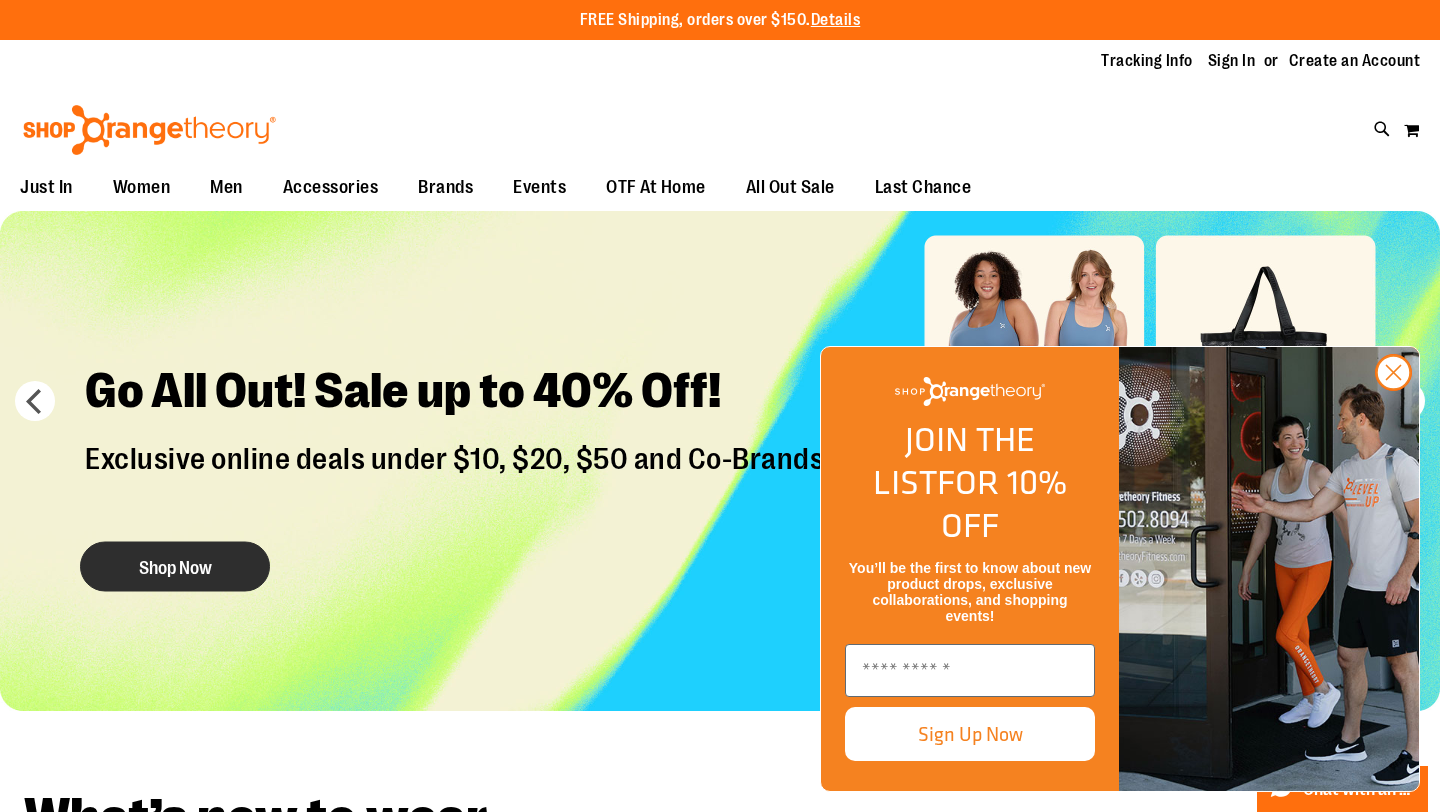 click on "Shop Now" at bounding box center [175, 566] 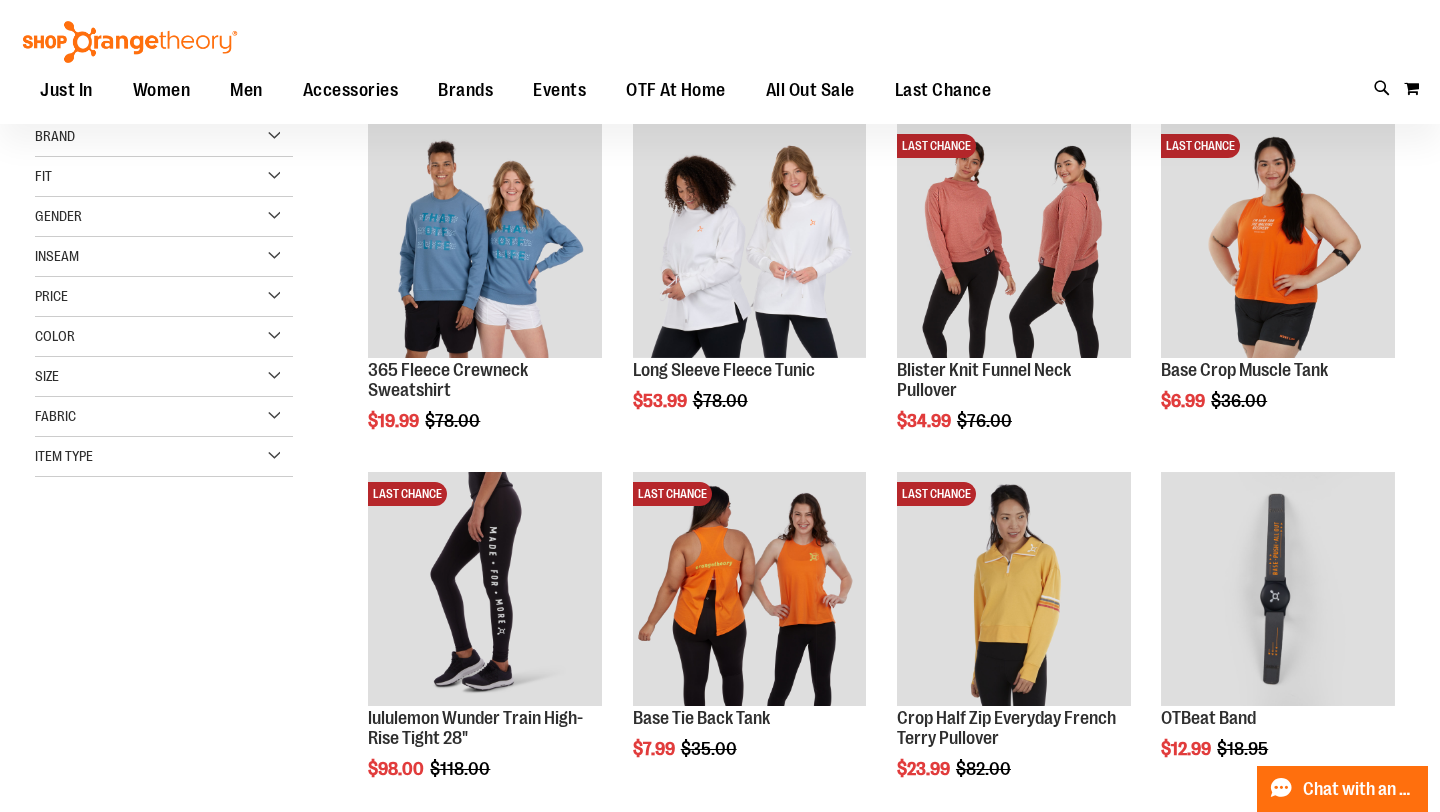 scroll, scrollTop: 288, scrollLeft: 0, axis: vertical 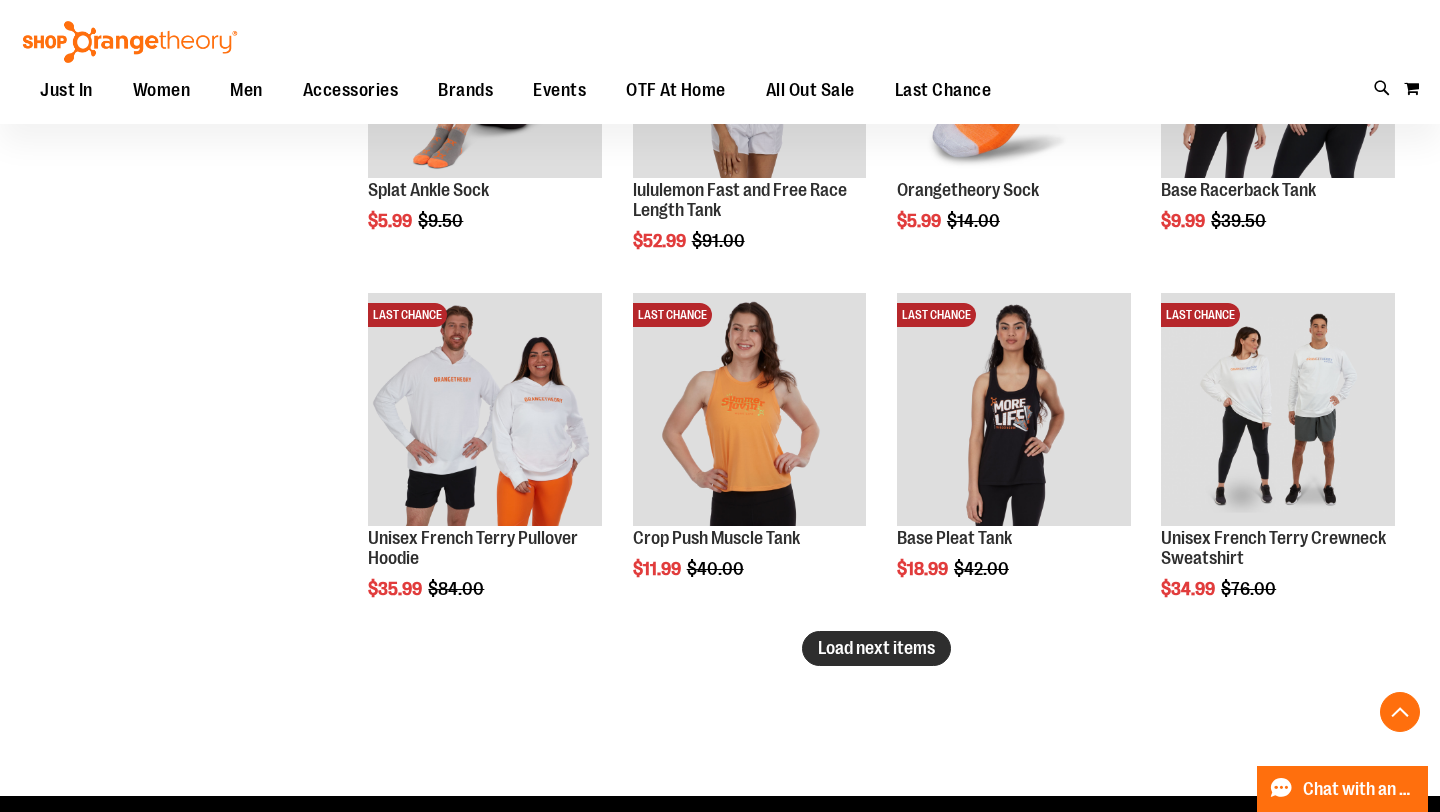 click on "Load next items" at bounding box center (876, 648) 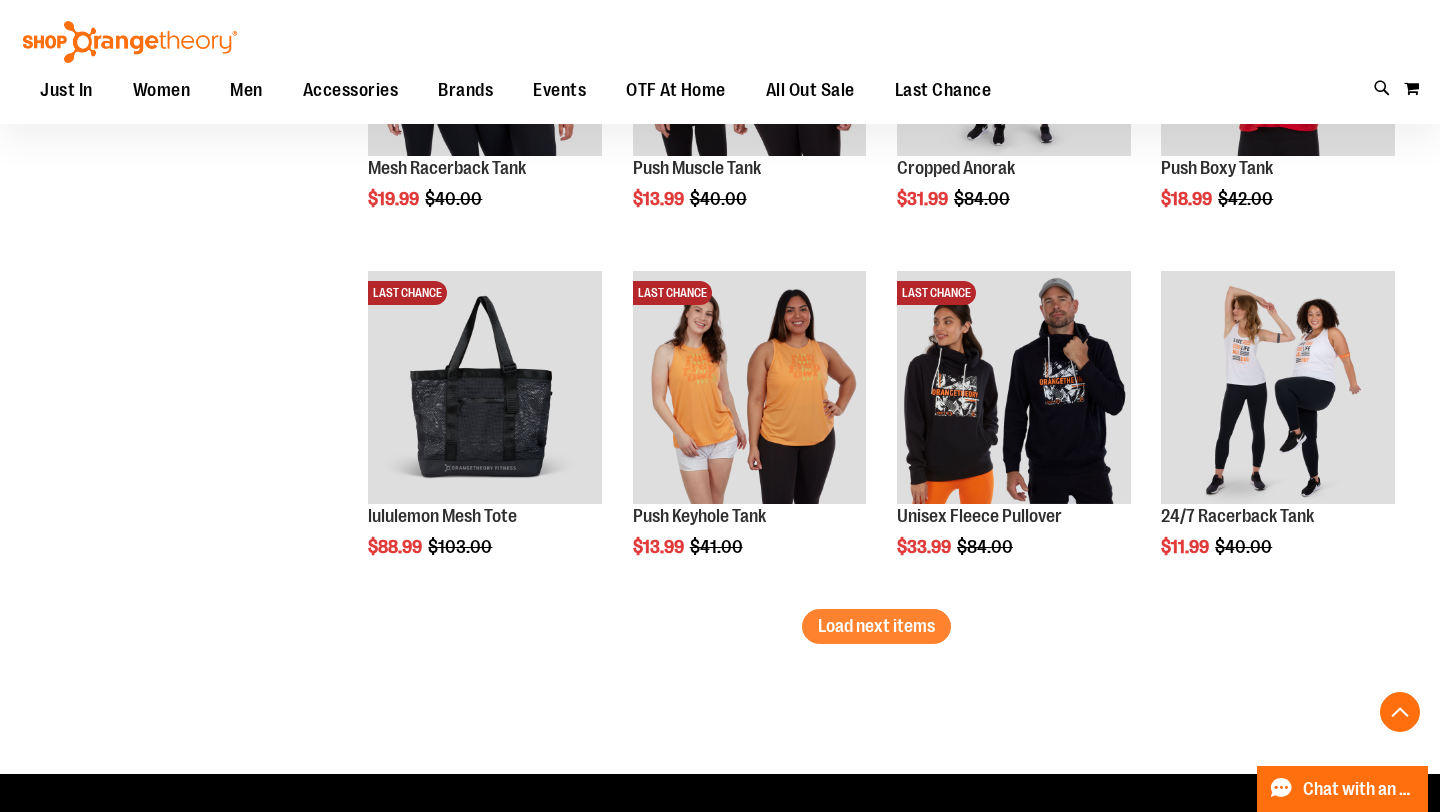 scroll, scrollTop: 4026, scrollLeft: 0, axis: vertical 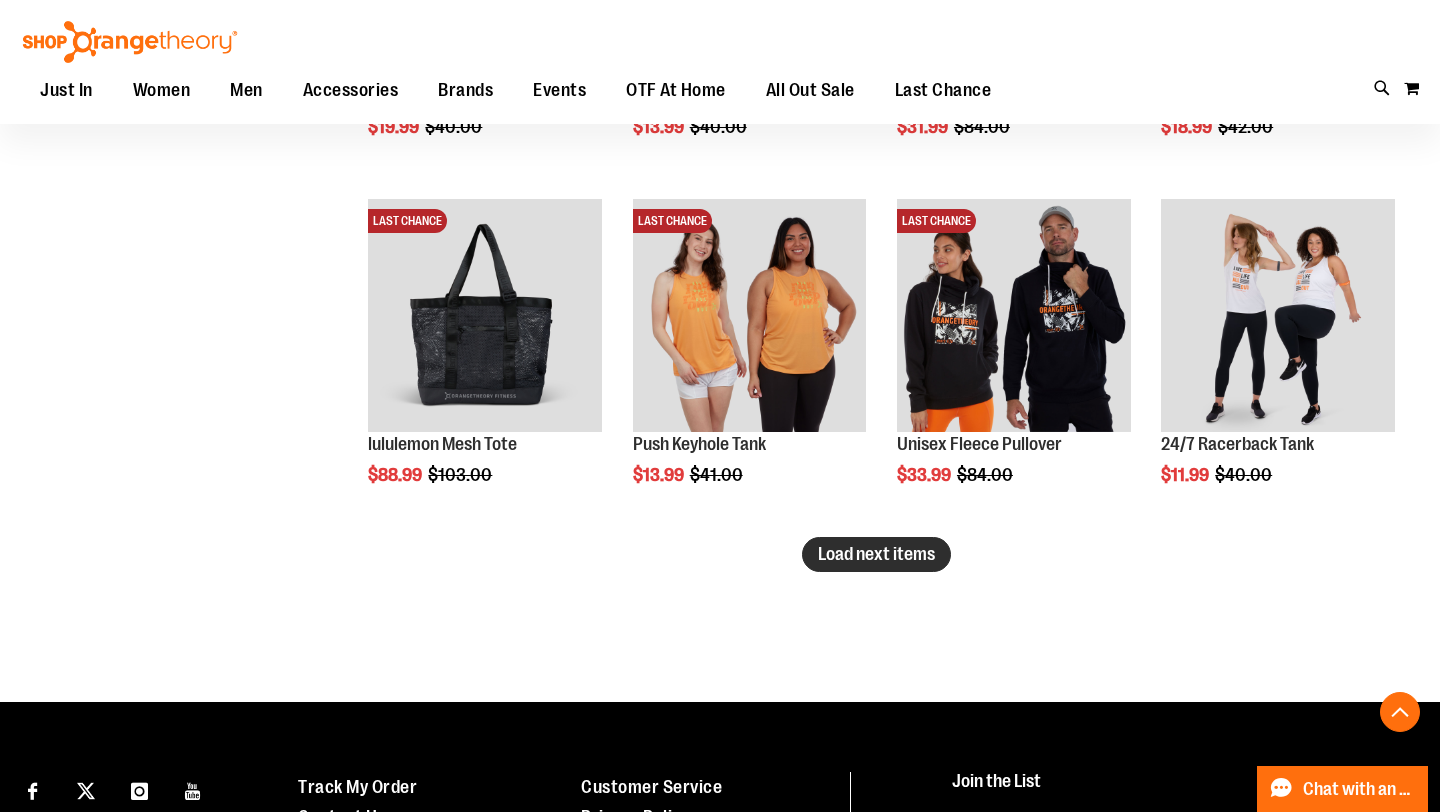 click on "Load next items" at bounding box center (876, 554) 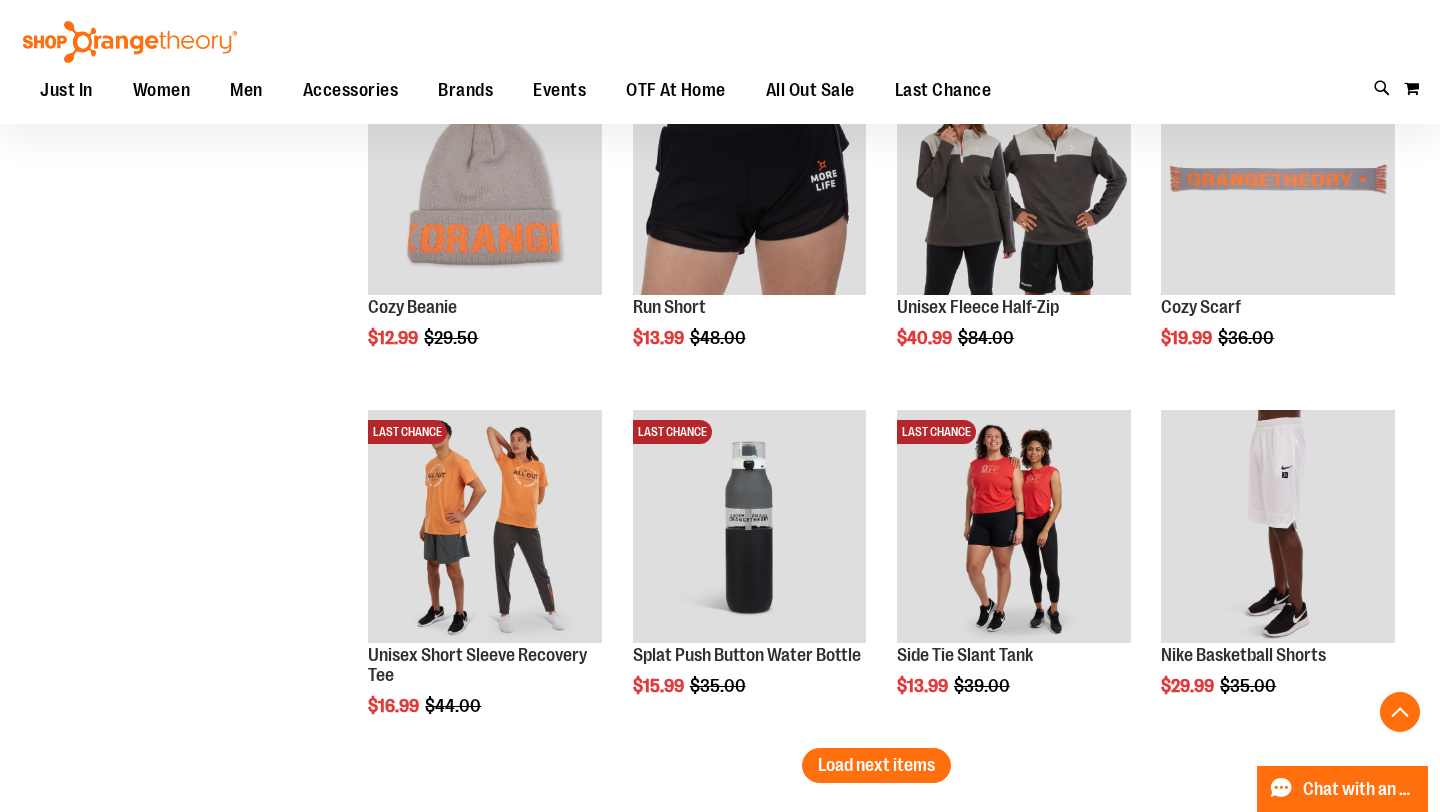 scroll, scrollTop: 5026, scrollLeft: 0, axis: vertical 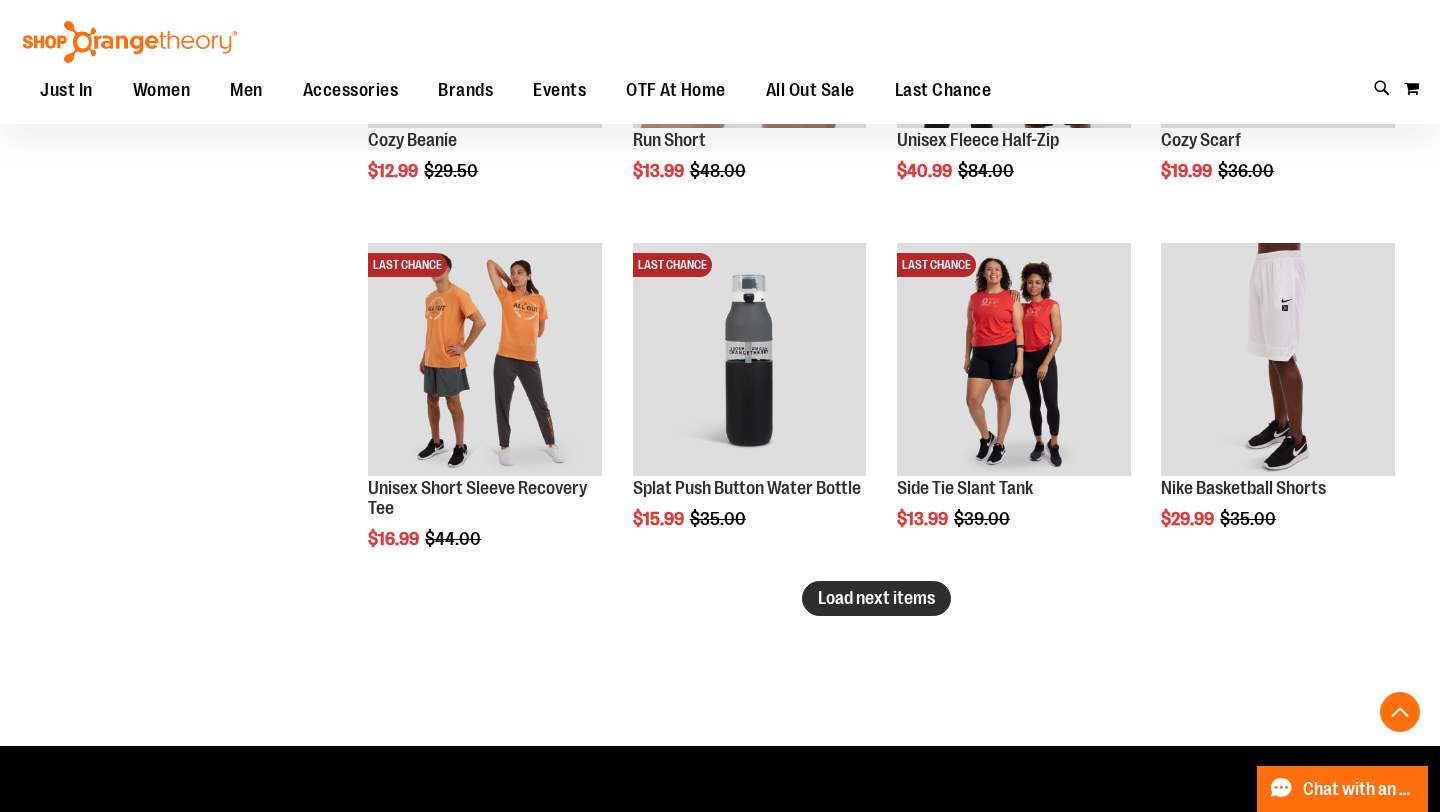 click on "Load next items" at bounding box center (876, 598) 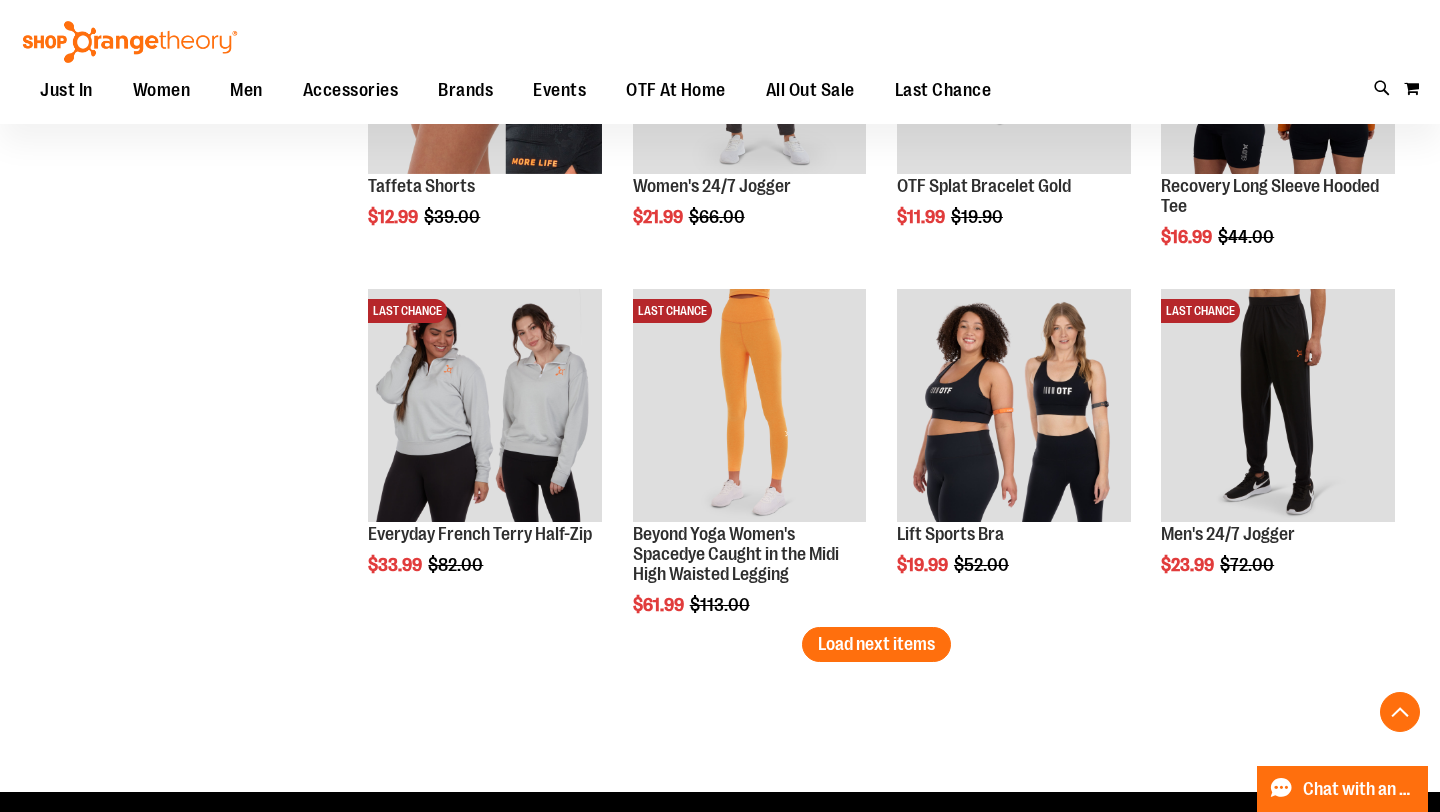 scroll, scrollTop: 6040, scrollLeft: 0, axis: vertical 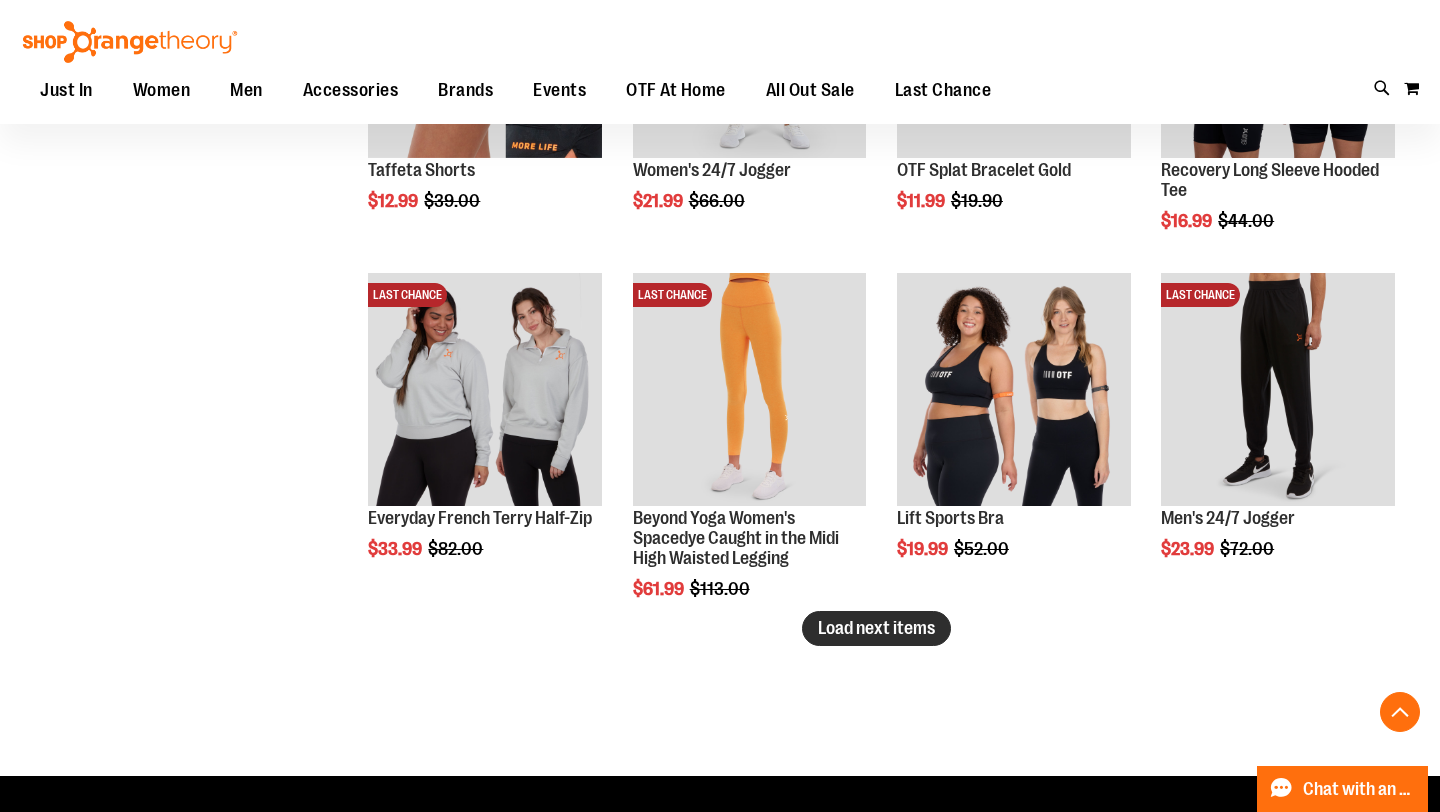 click on "Load next items" at bounding box center (876, 628) 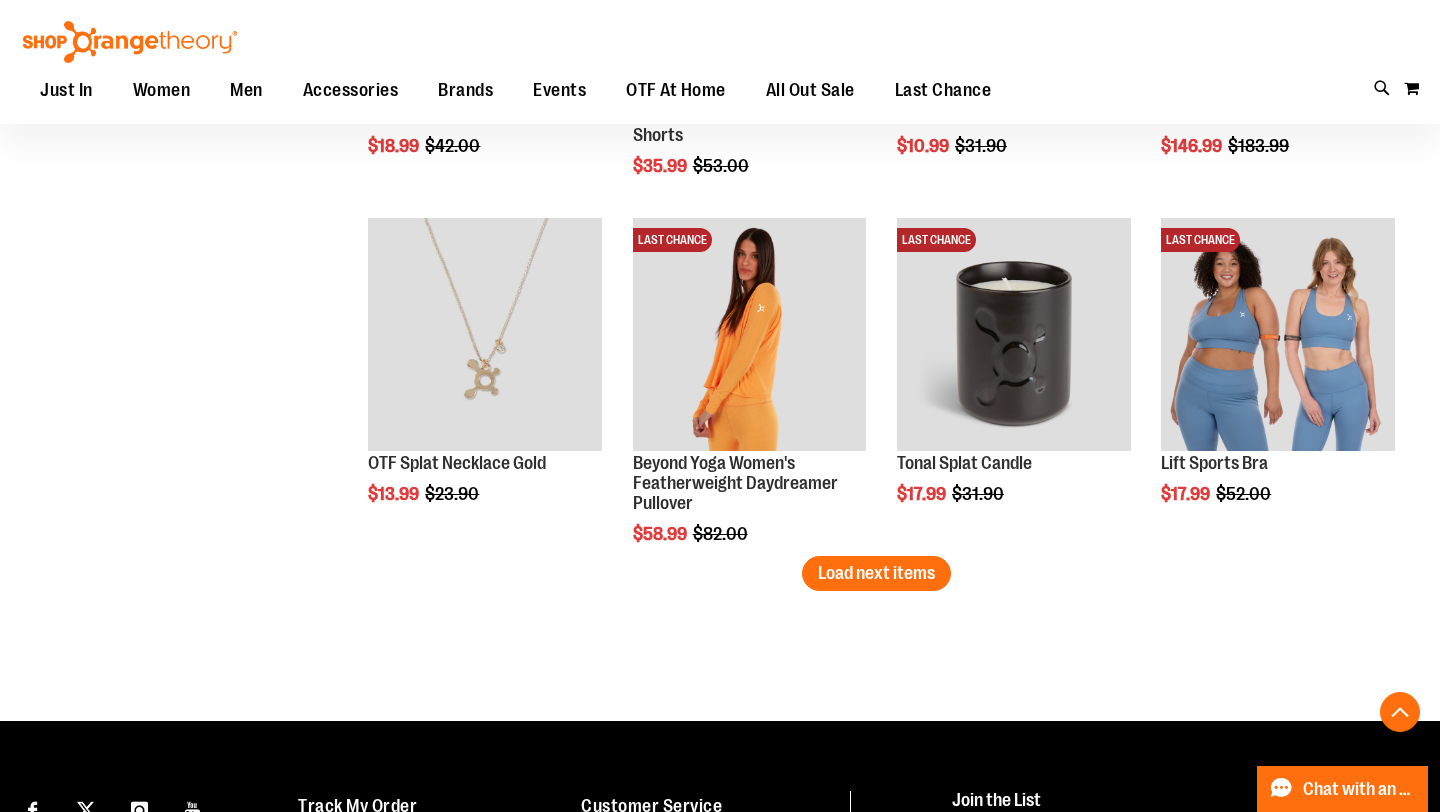 scroll, scrollTop: 7147, scrollLeft: 0, axis: vertical 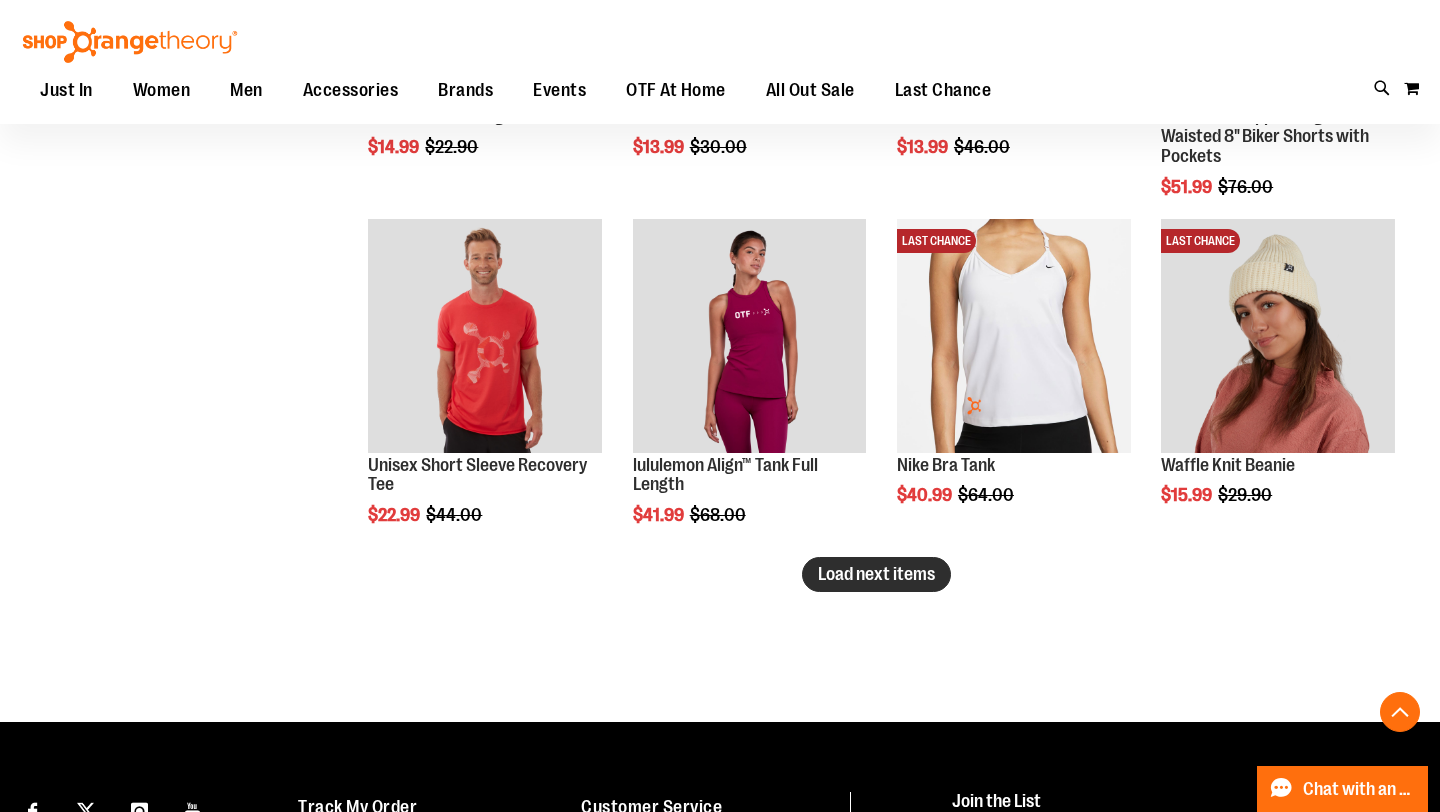 click on "Load next items" at bounding box center [876, 574] 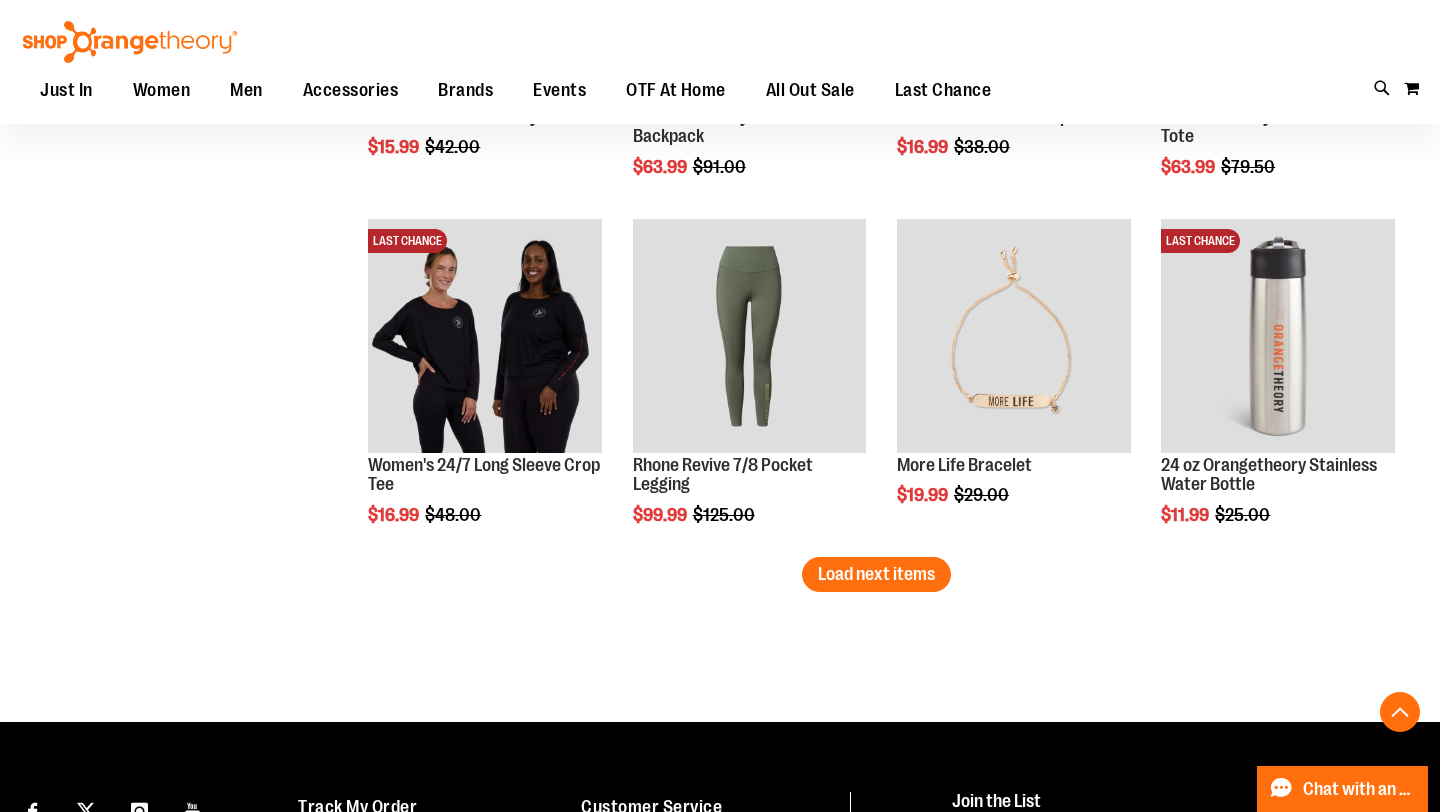 scroll, scrollTop: 9287, scrollLeft: 0, axis: vertical 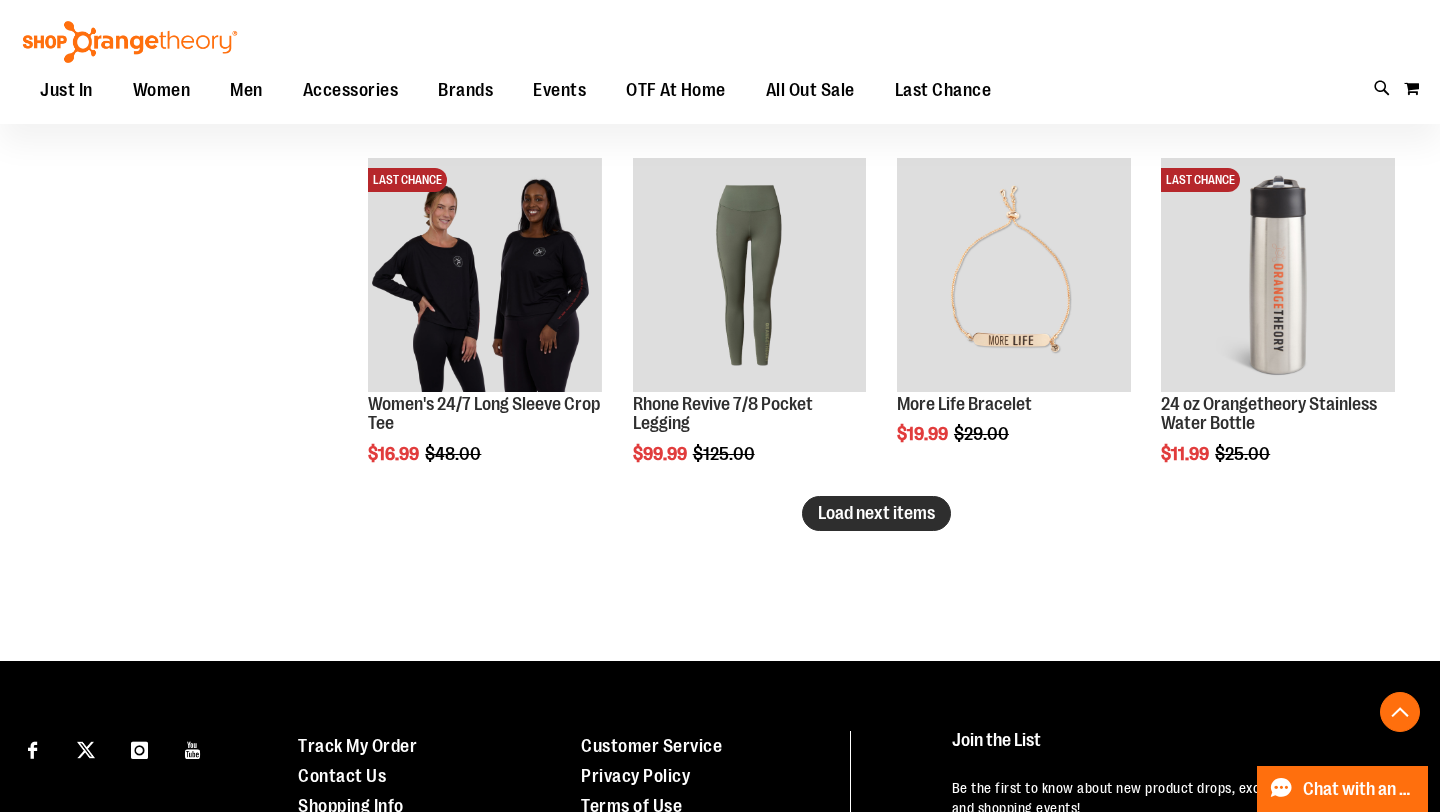 click on "Load next items" at bounding box center [876, 513] 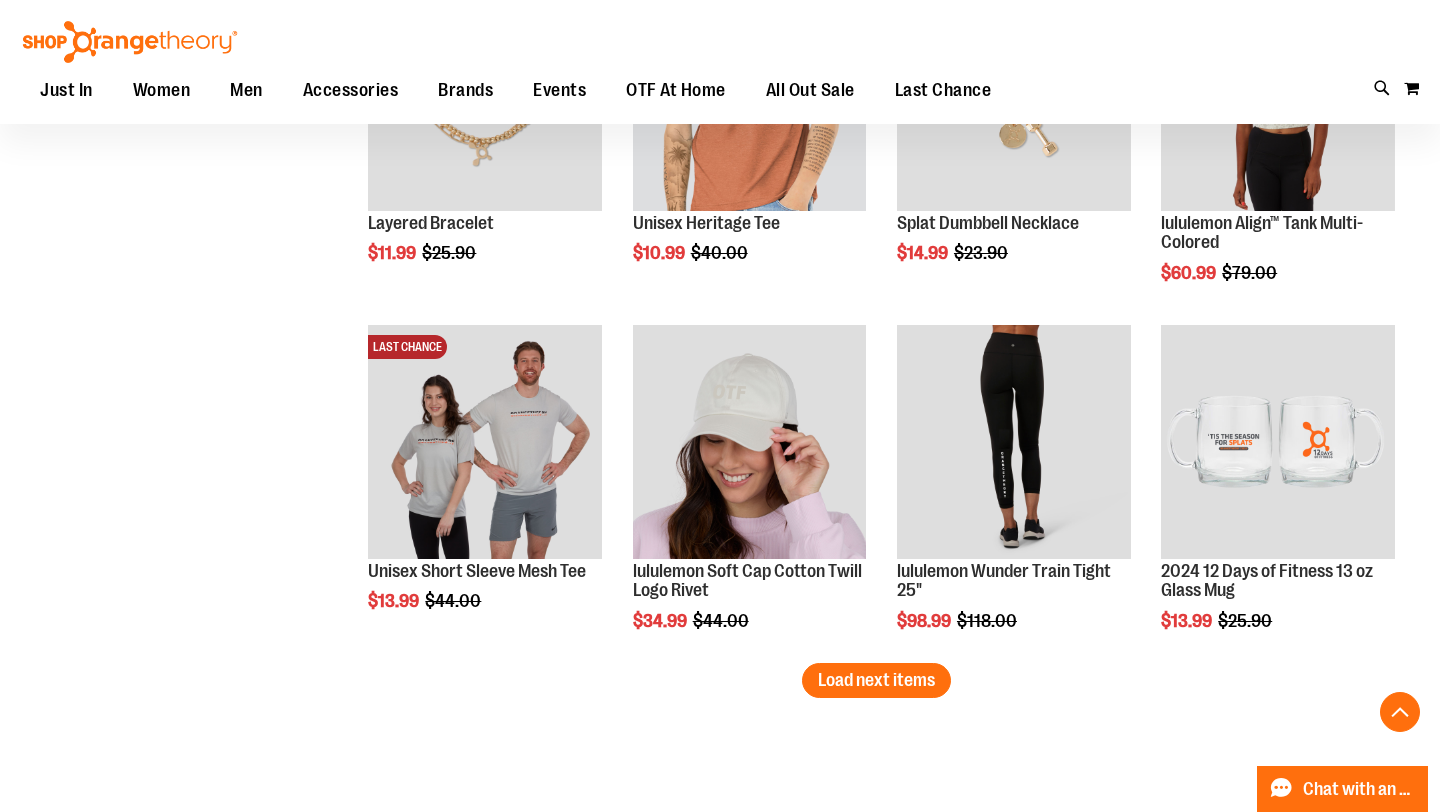 scroll, scrollTop: 10245, scrollLeft: 0, axis: vertical 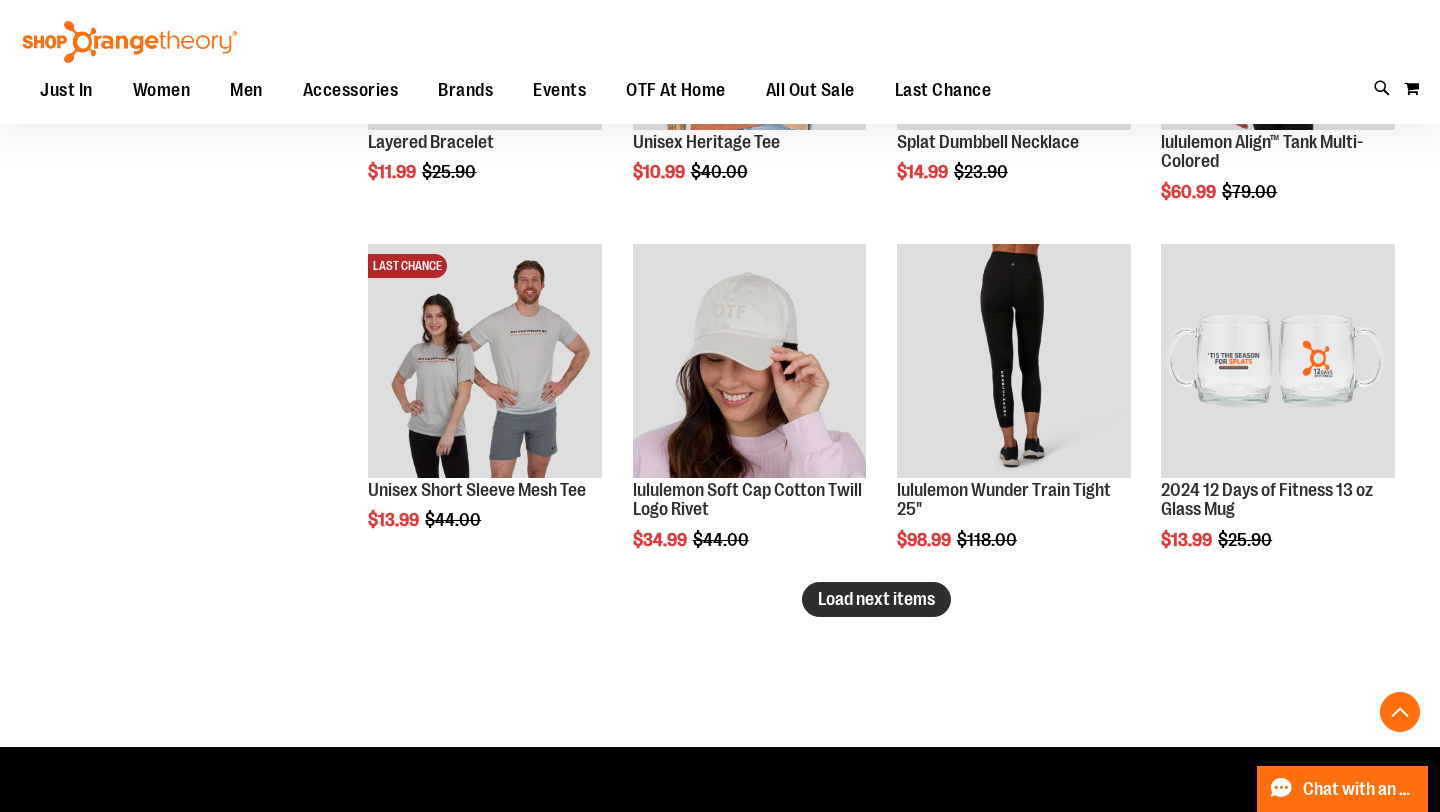 click on "Load next items" at bounding box center [876, 599] 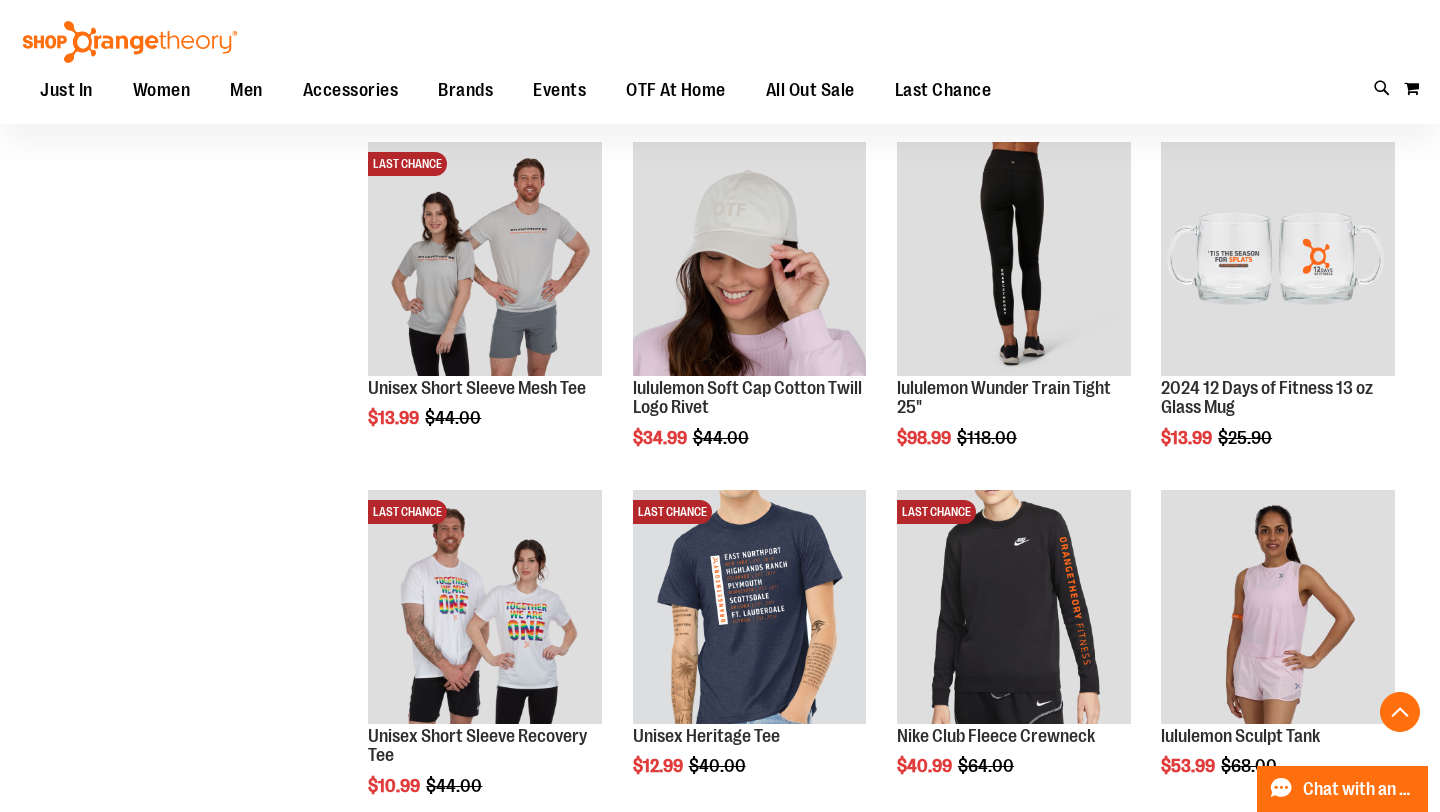 scroll, scrollTop: 10638, scrollLeft: 0, axis: vertical 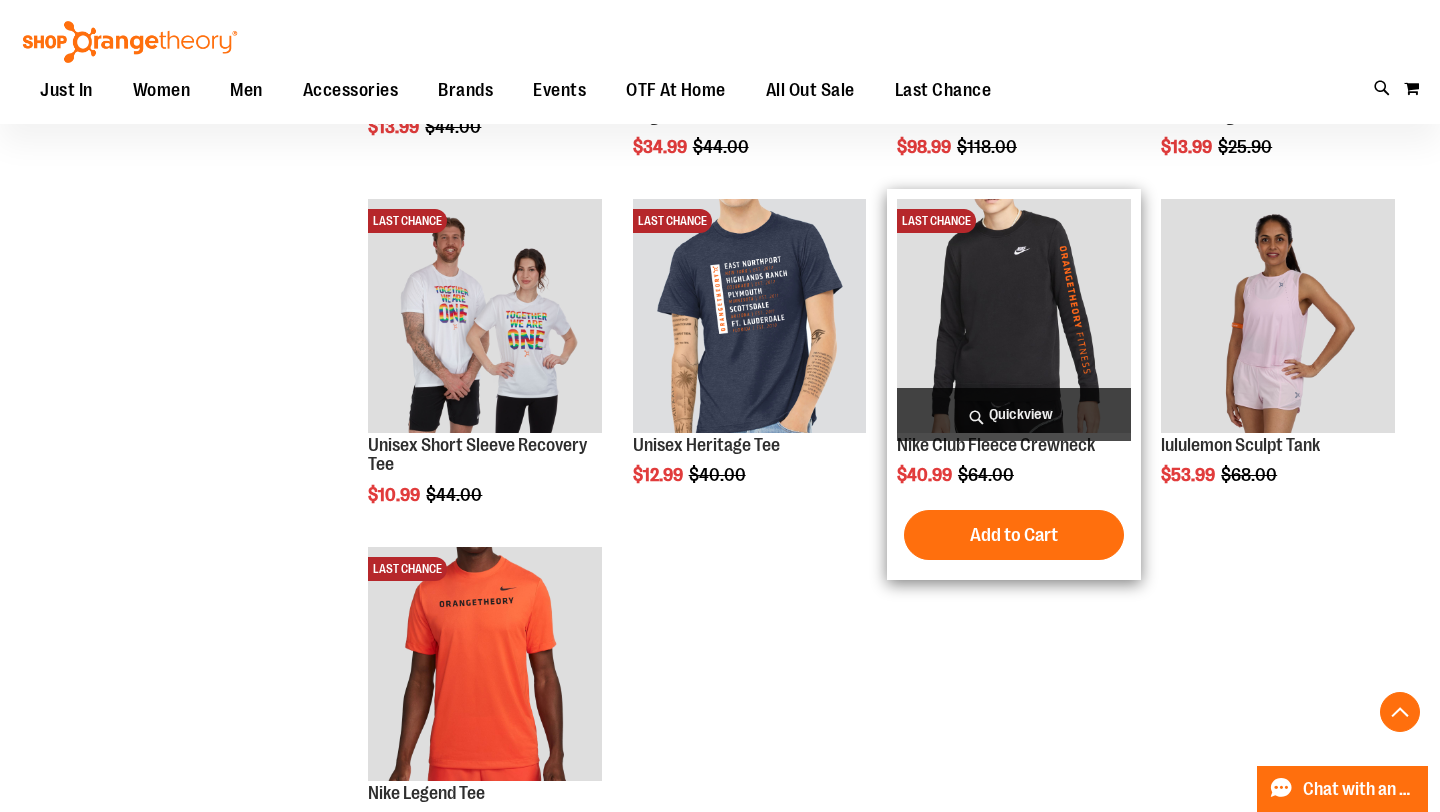 click at bounding box center (1014, 316) 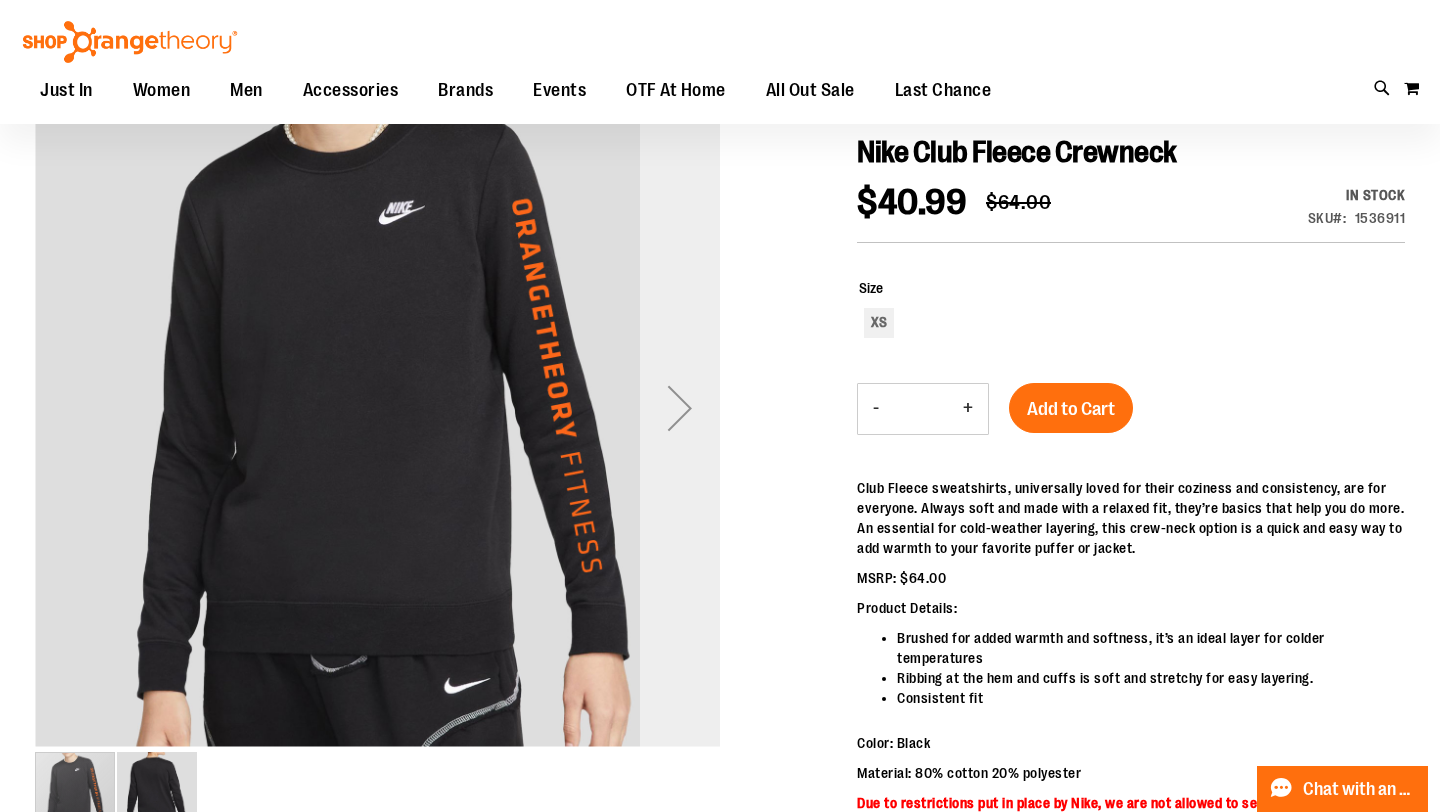 scroll, scrollTop: 0, scrollLeft: 0, axis: both 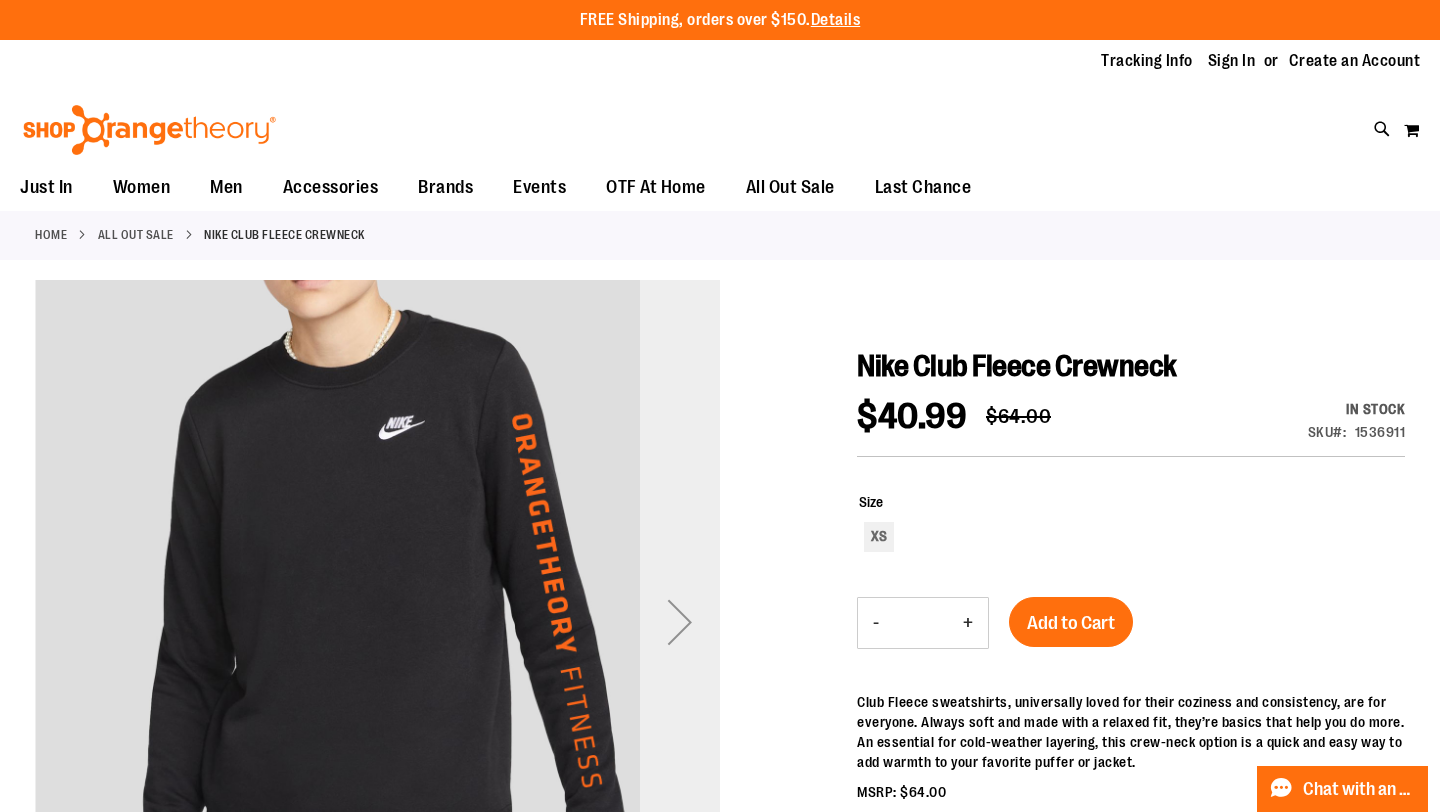 click at bounding box center [680, 622] 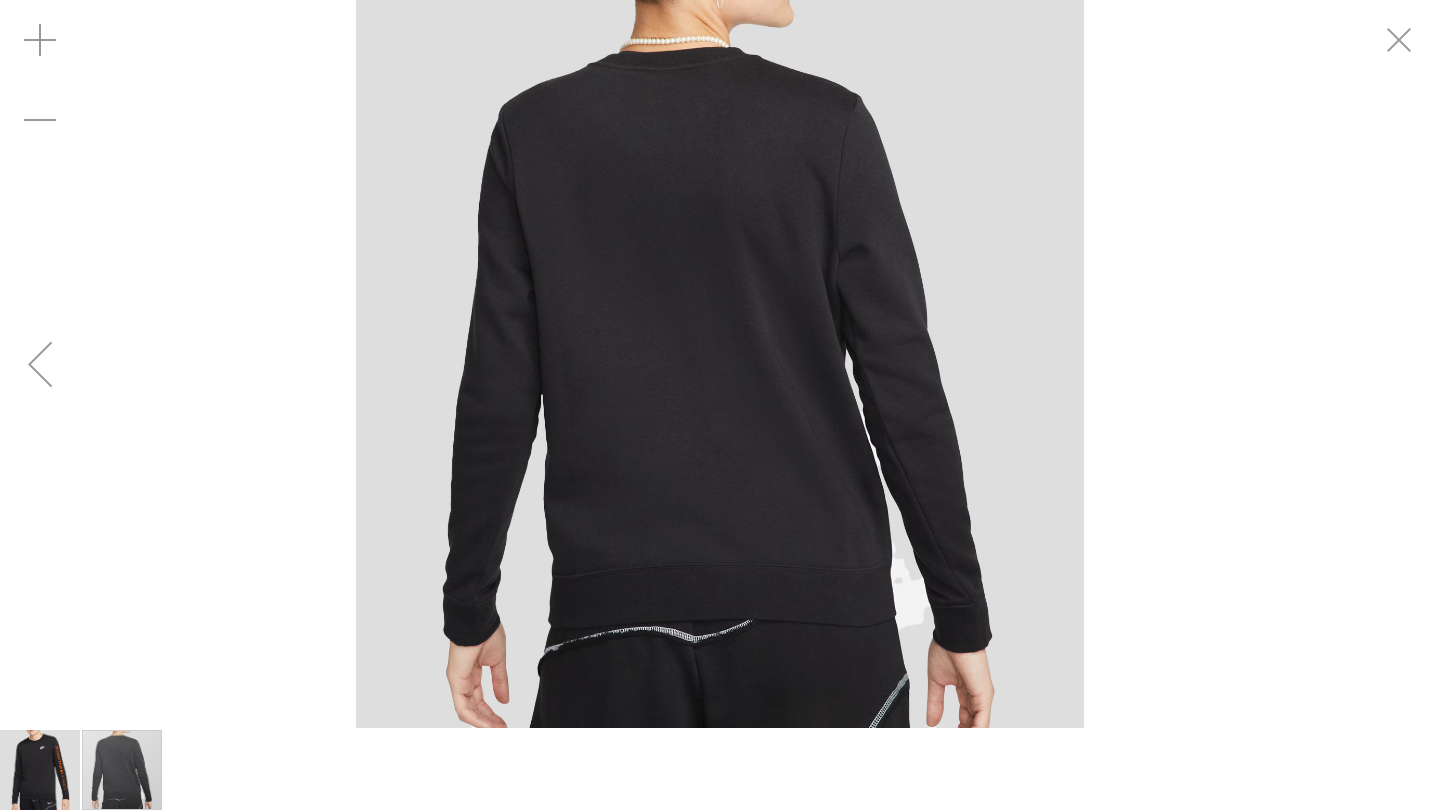 click at bounding box center [40, 364] 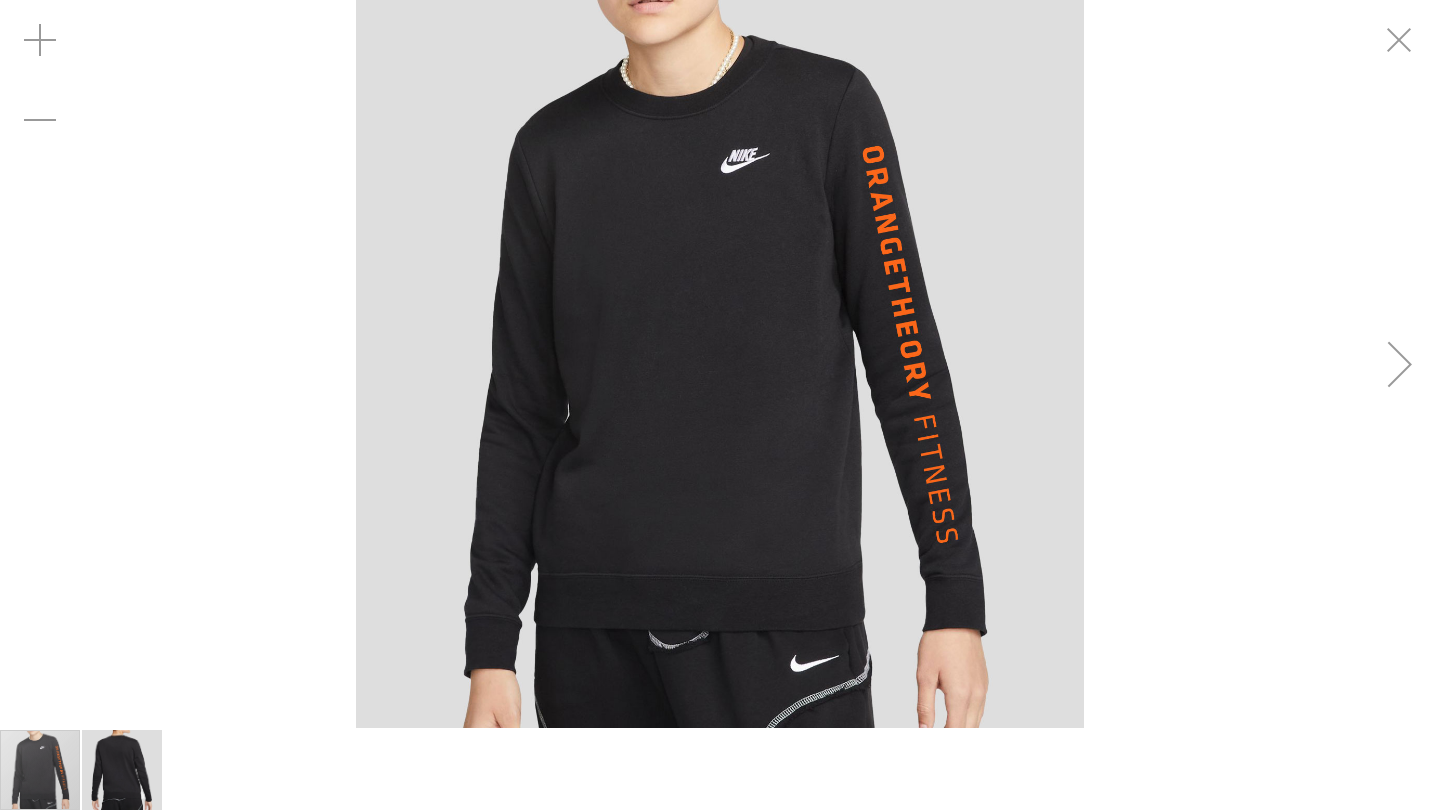 click at bounding box center (720, 364) 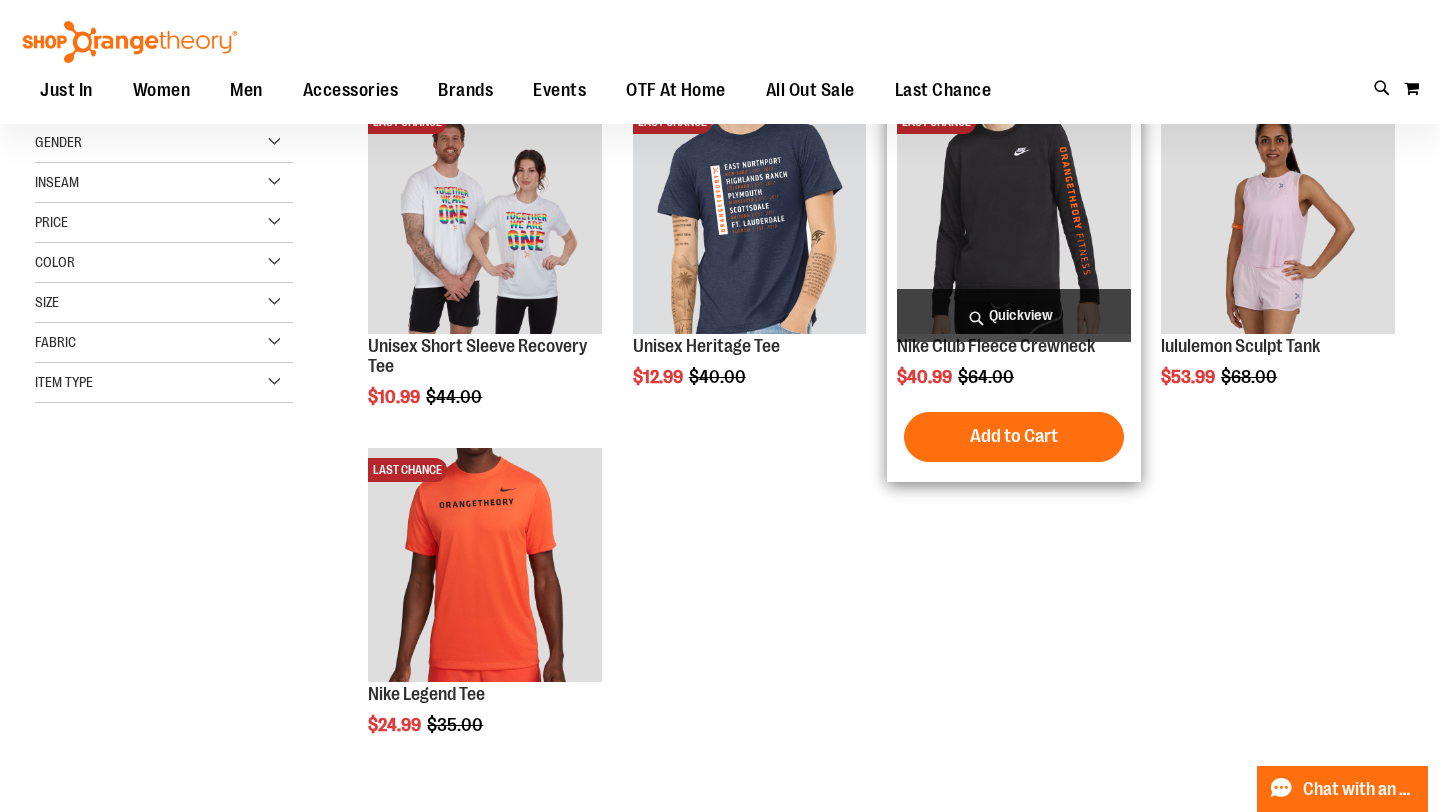 scroll, scrollTop: 91, scrollLeft: 0, axis: vertical 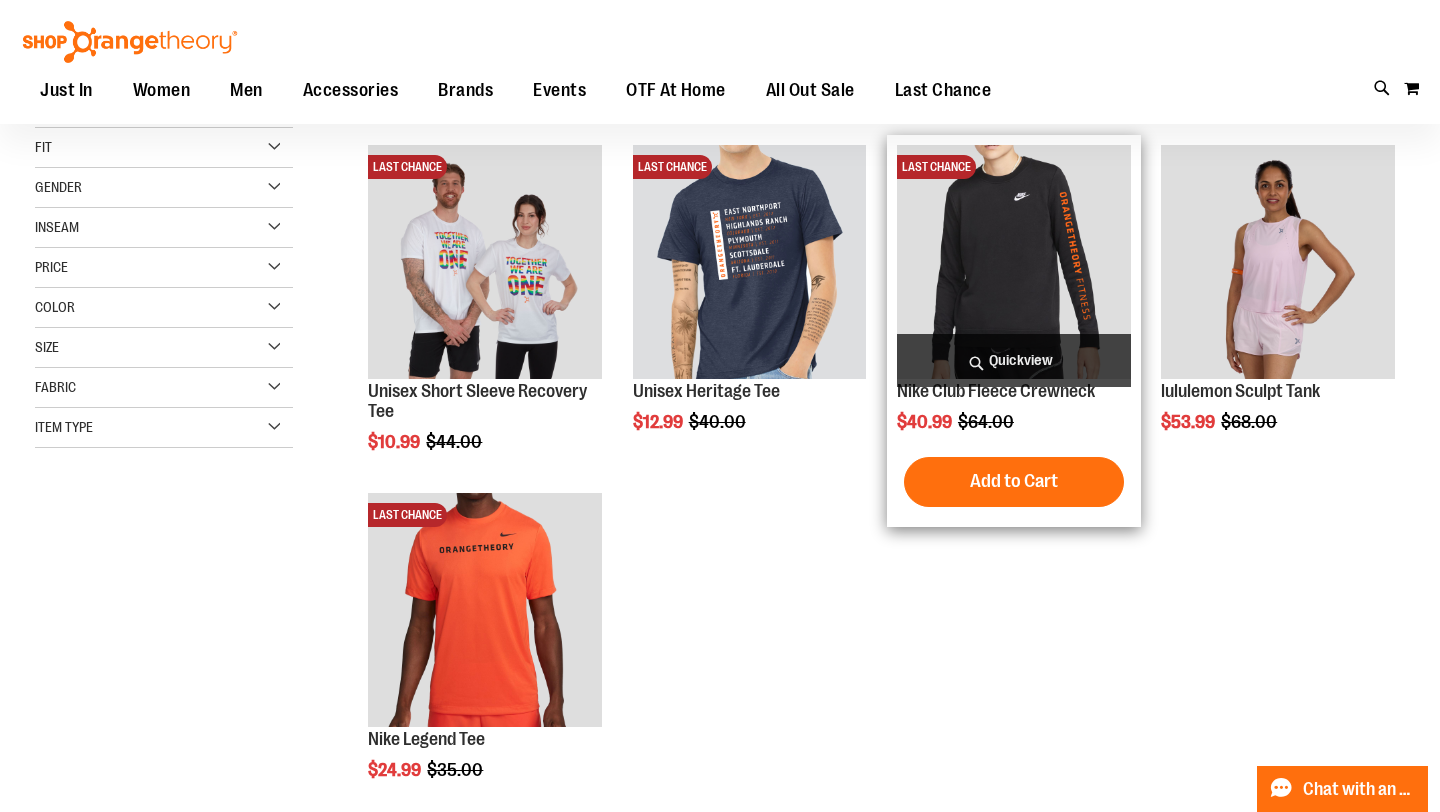 click at bounding box center [1014, 262] 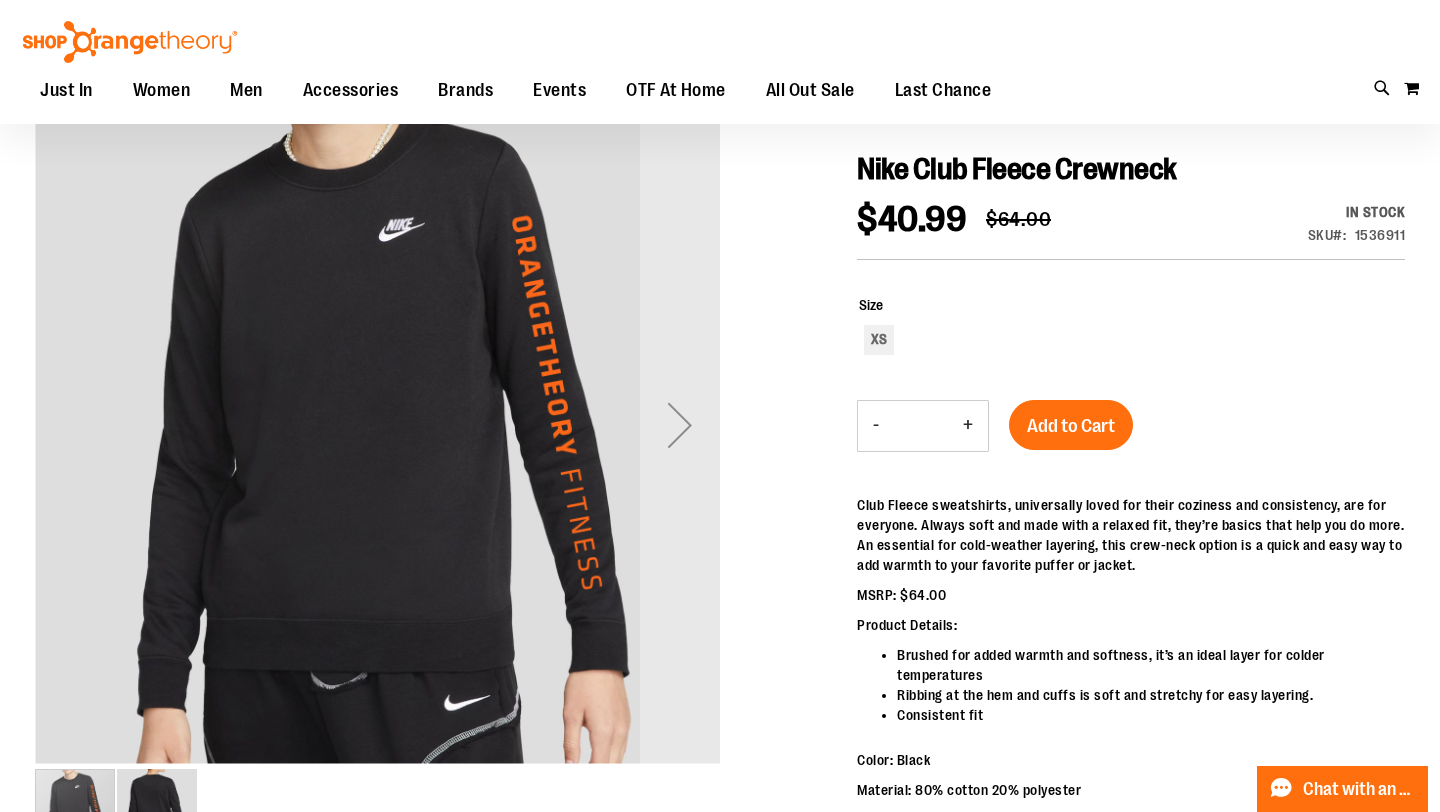 scroll, scrollTop: 176, scrollLeft: 0, axis: vertical 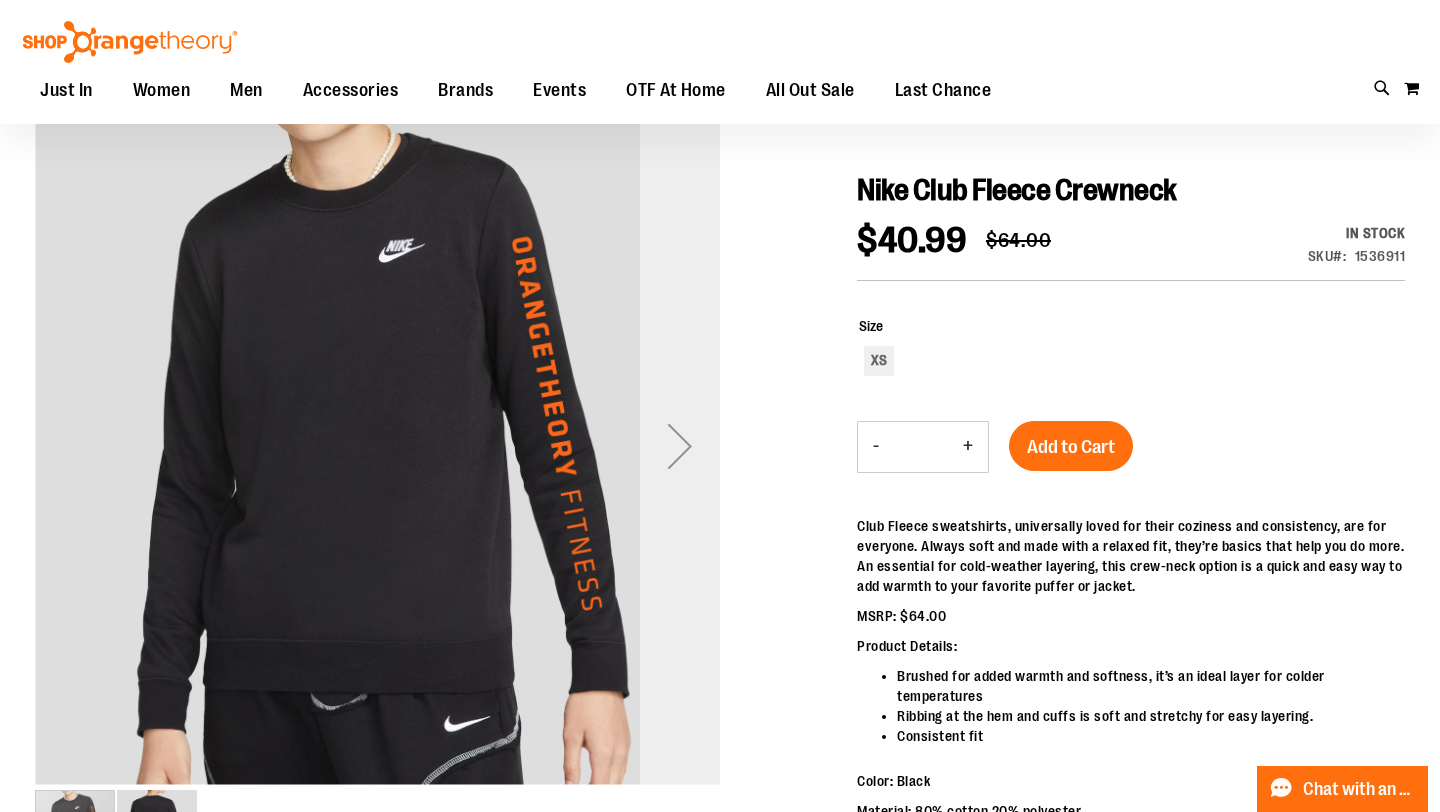 click at bounding box center [680, 446] 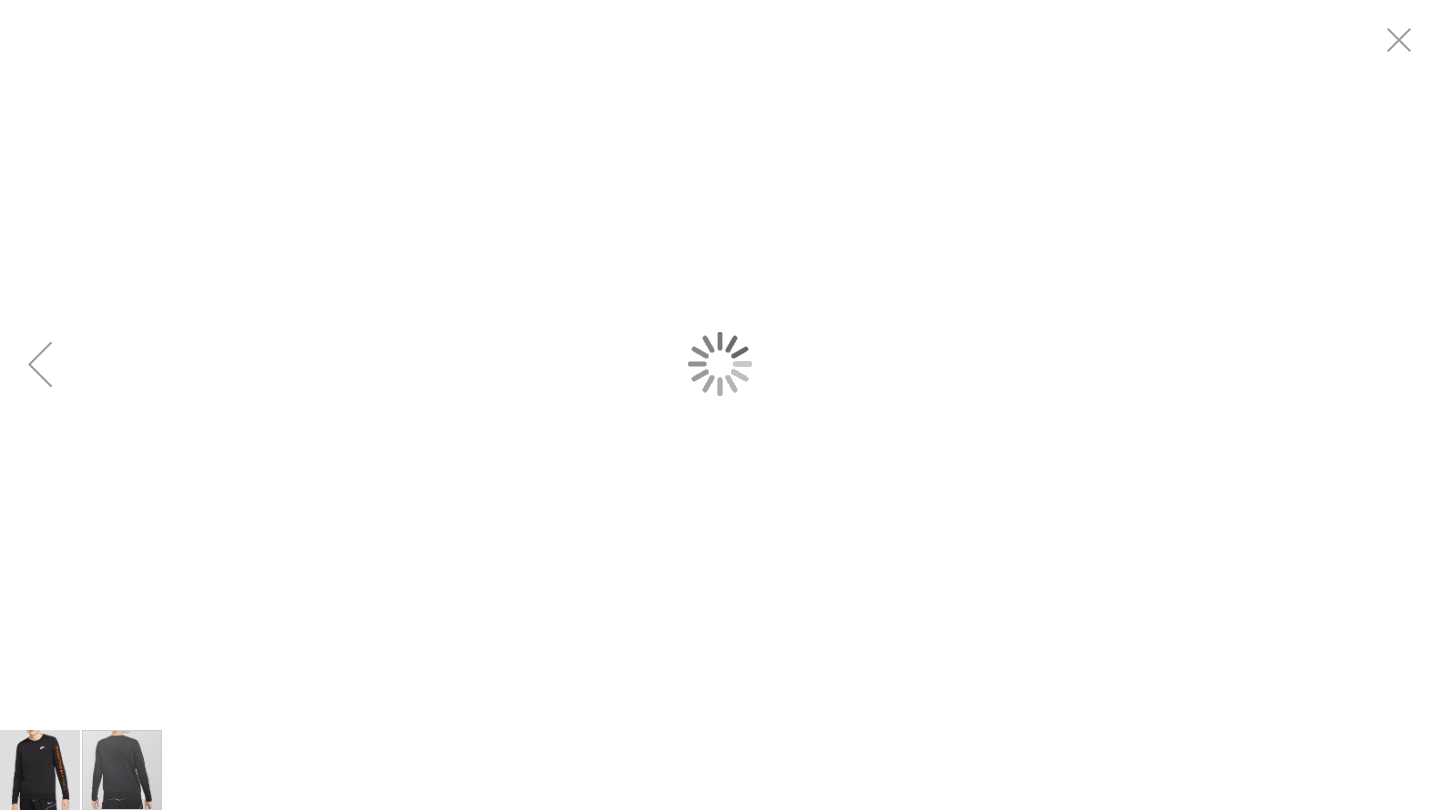 scroll, scrollTop: 0, scrollLeft: 0, axis: both 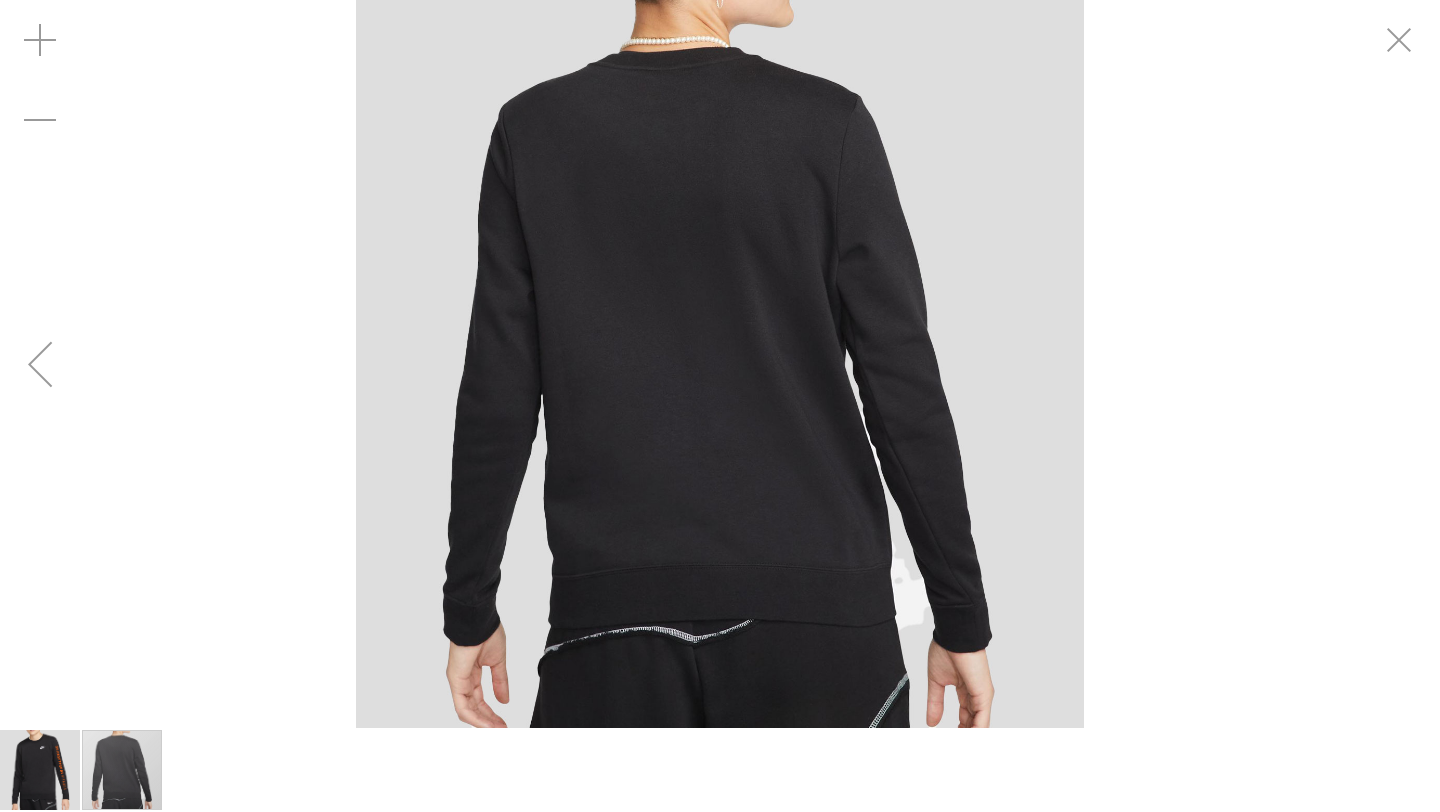 click at bounding box center [40, 364] 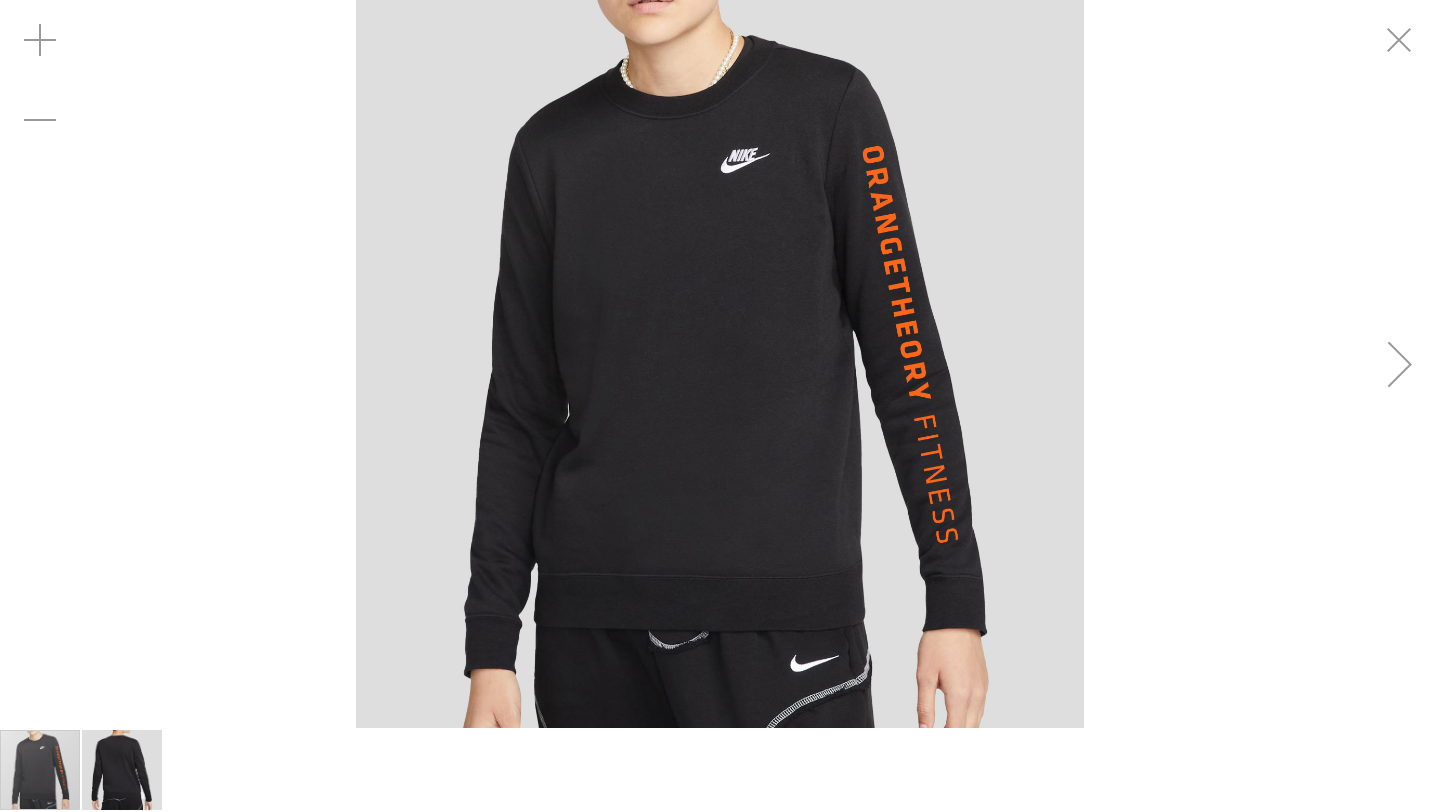 click at bounding box center [720, 364] 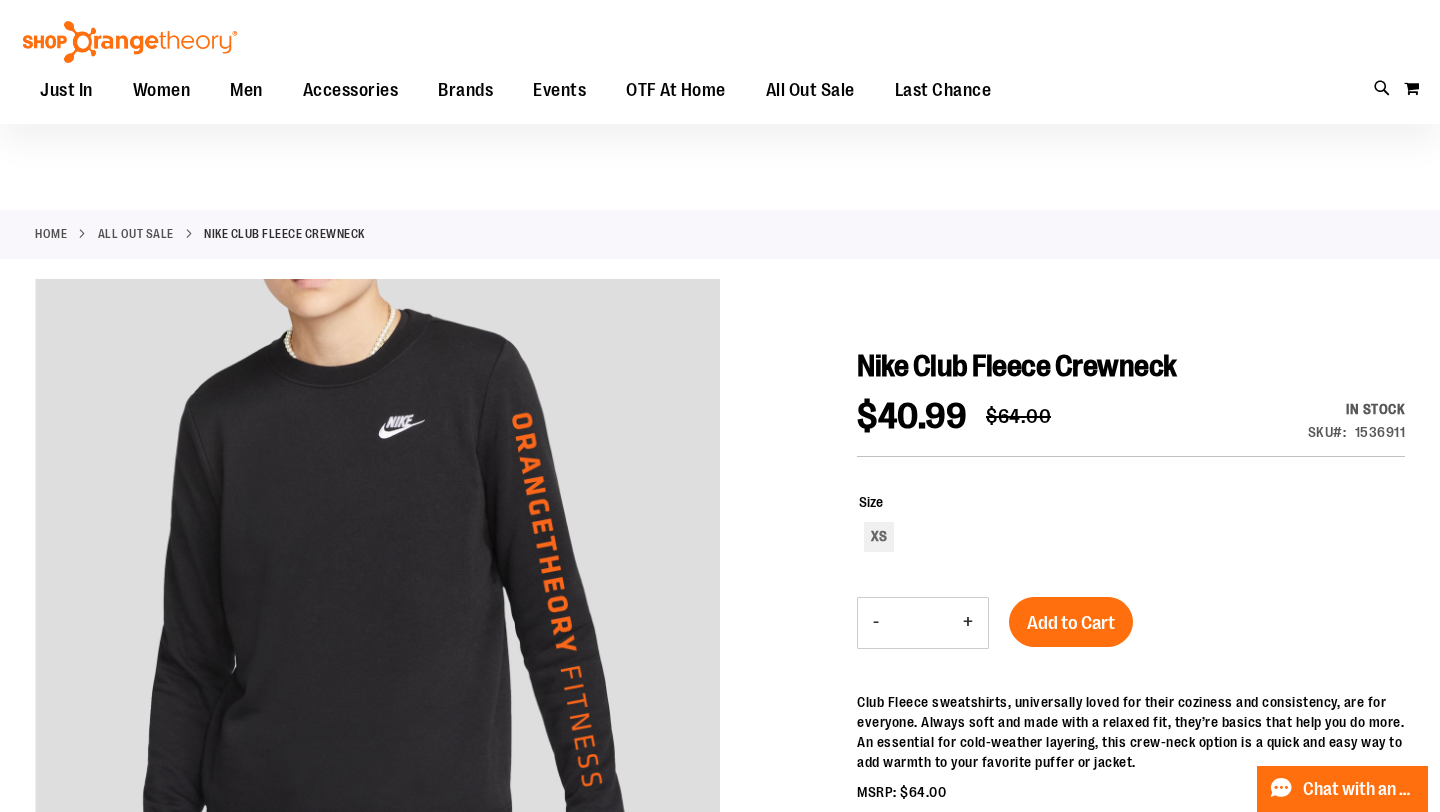 scroll, scrollTop: 175, scrollLeft: 0, axis: vertical 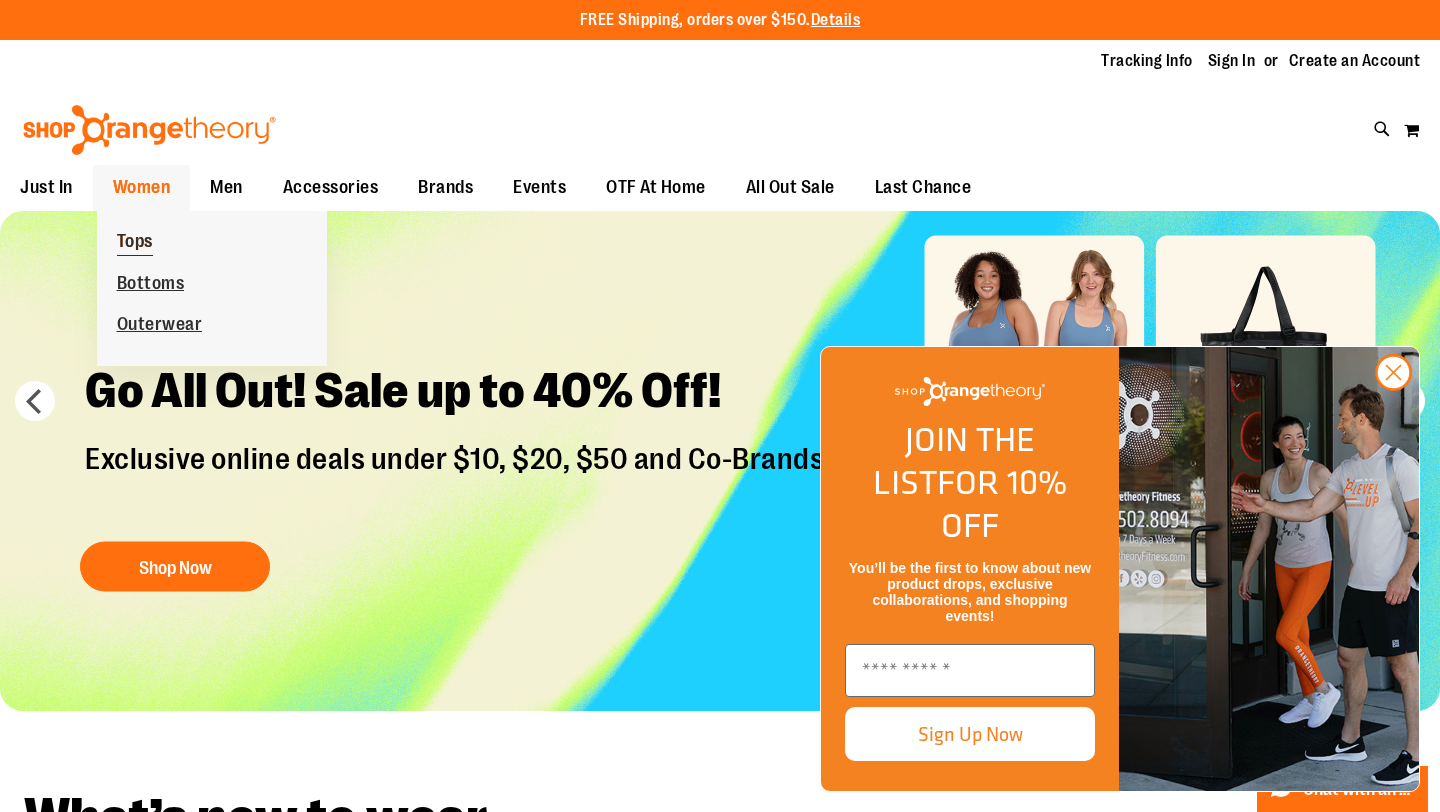 click on "Tops" at bounding box center (135, 243) 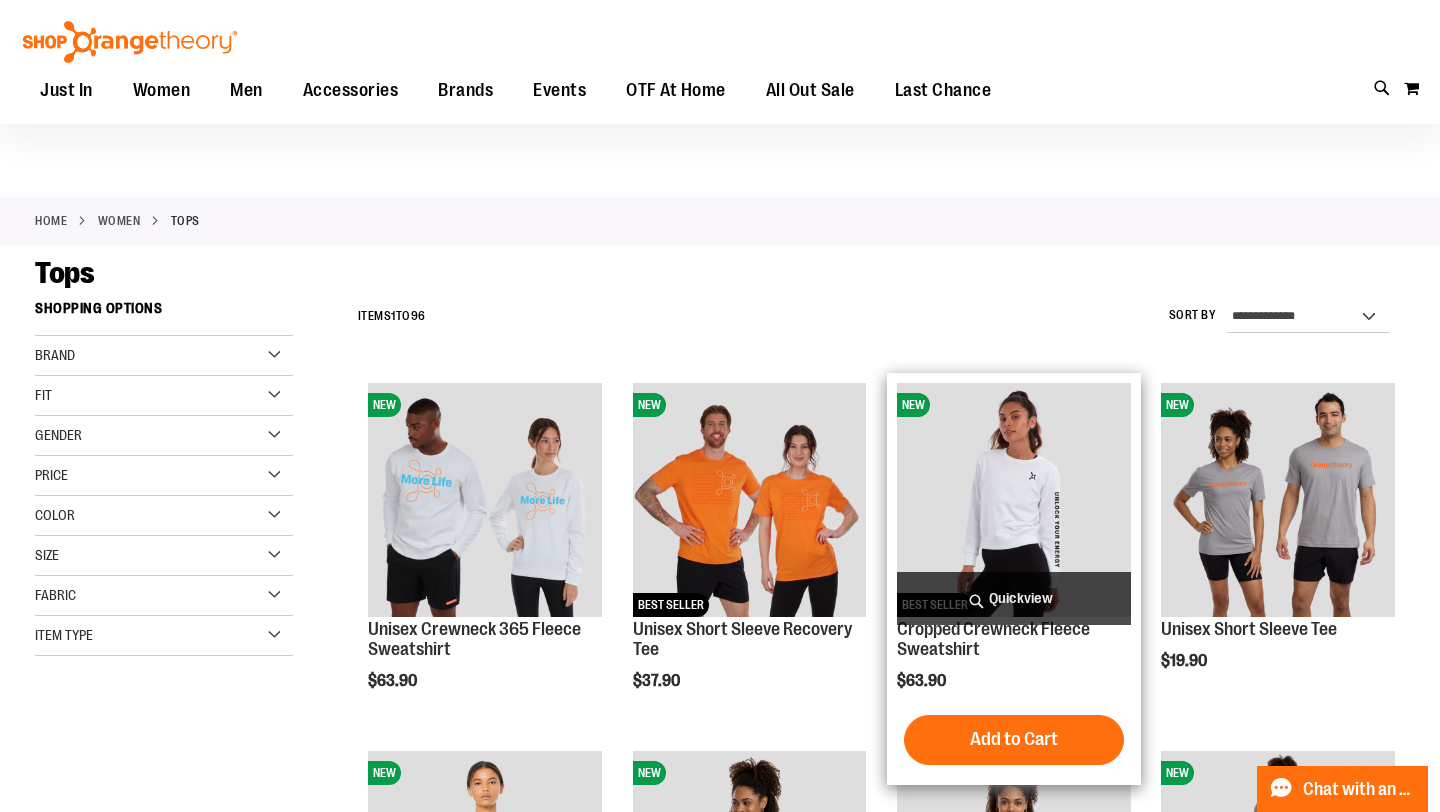 scroll, scrollTop: 15, scrollLeft: 0, axis: vertical 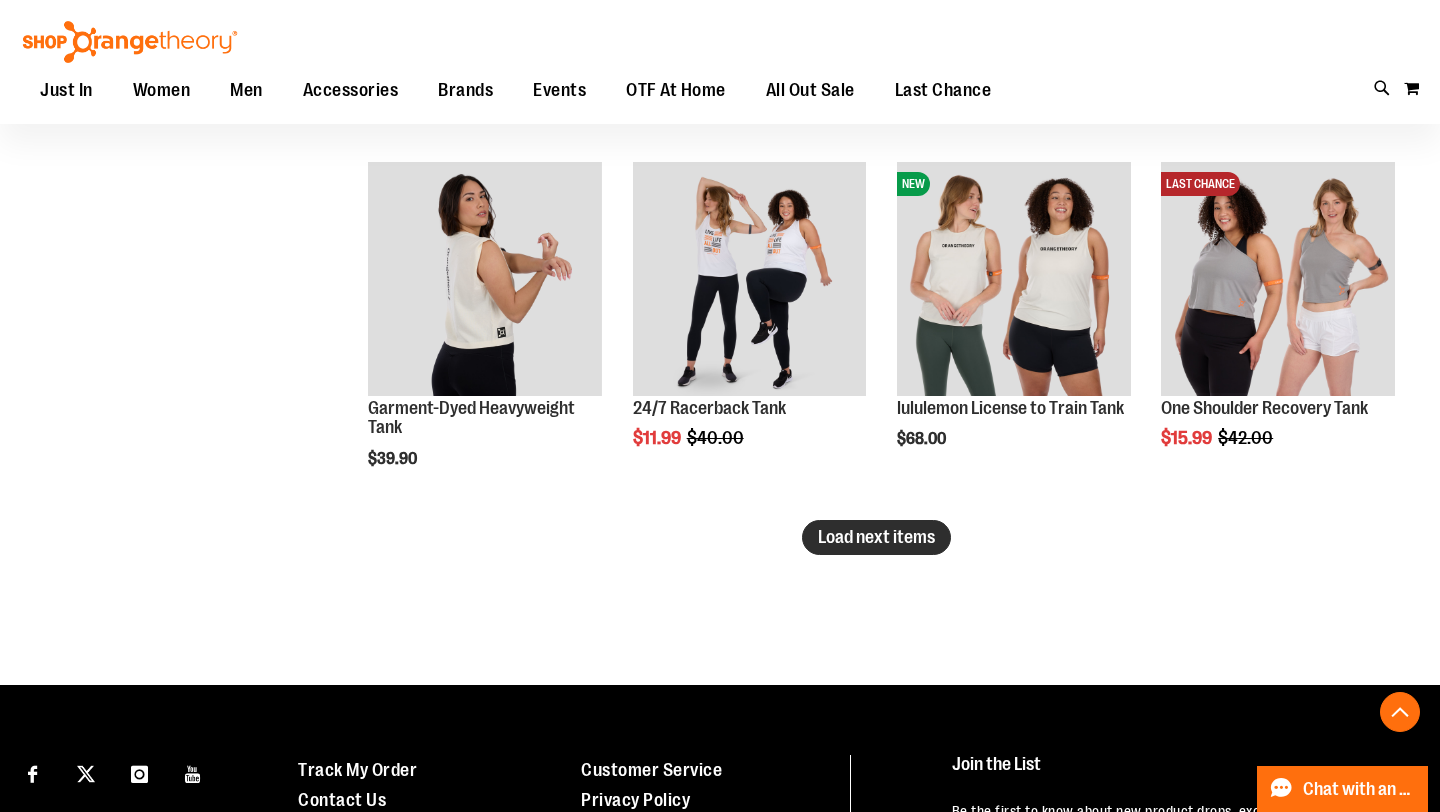 click on "Load next items" at bounding box center [876, 537] 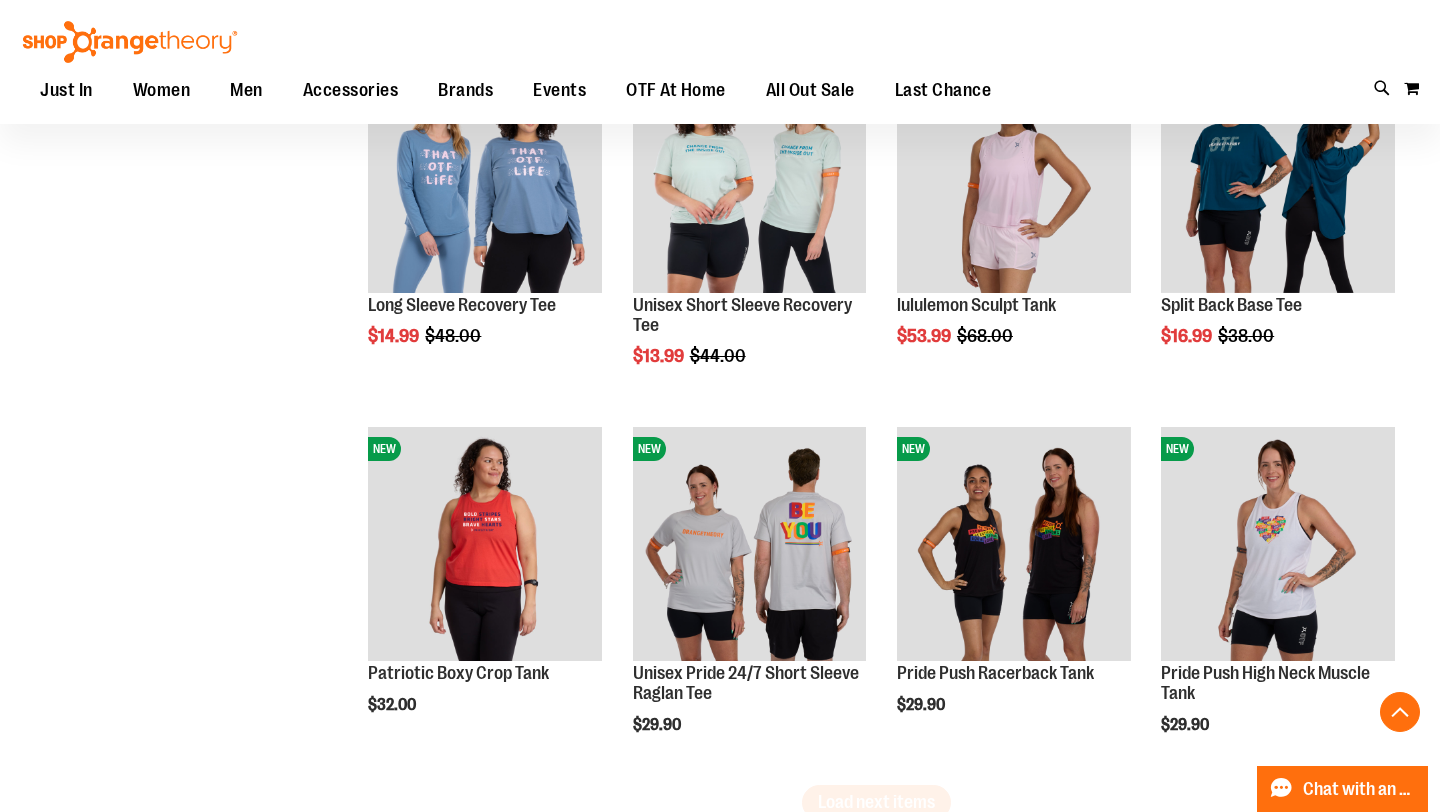 scroll, scrollTop: 4108, scrollLeft: 0, axis: vertical 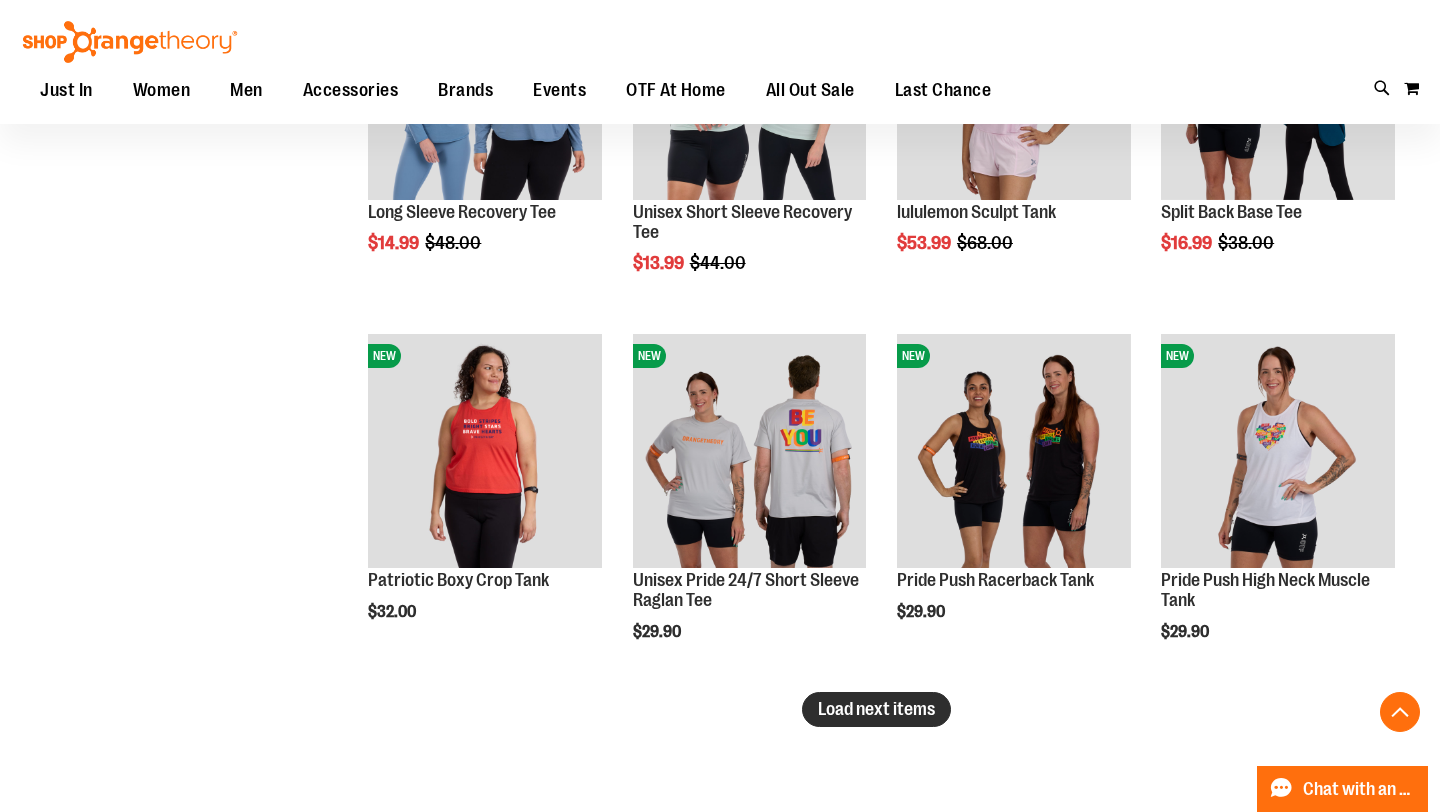 click on "Load next items" at bounding box center (876, 709) 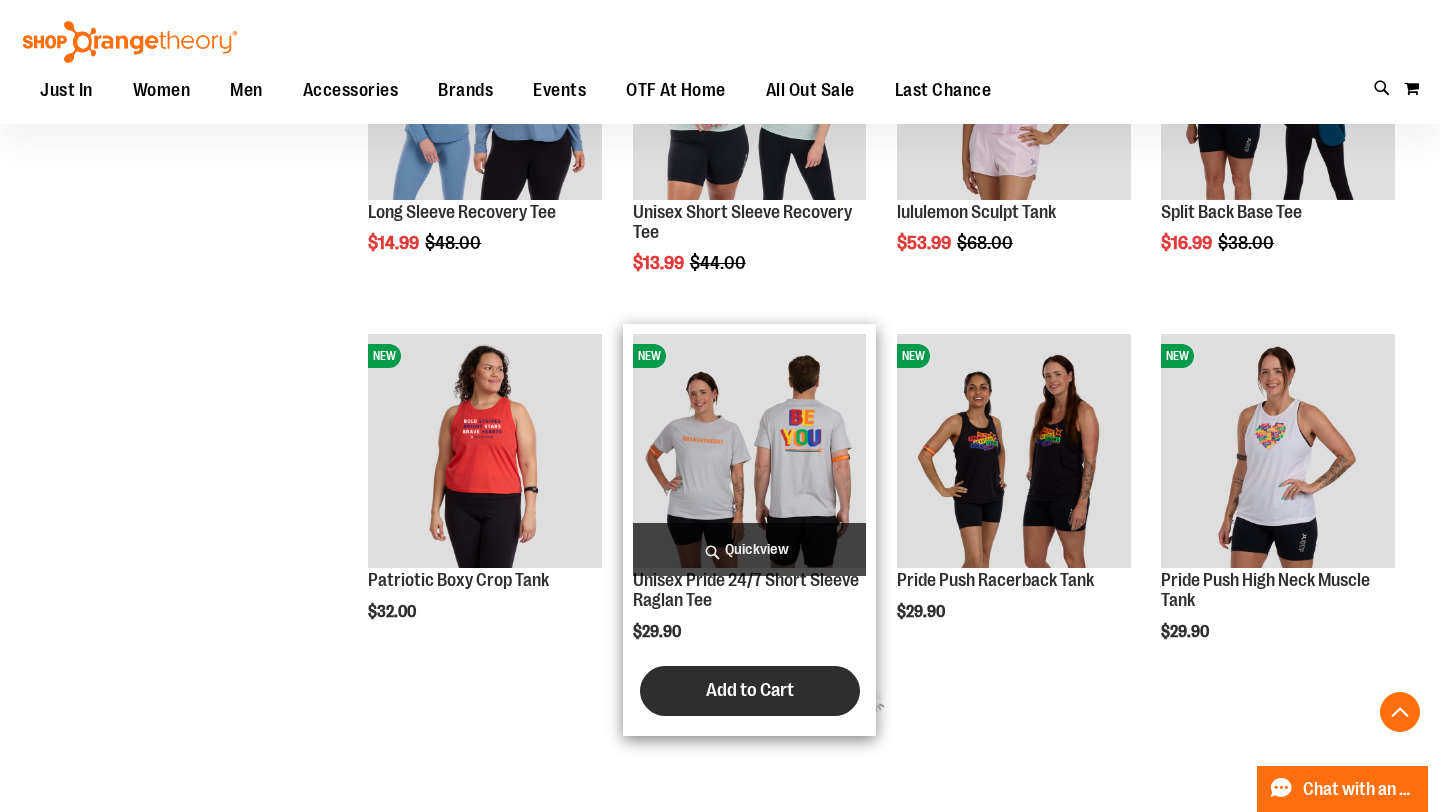 click on "Add to Cart" at bounding box center (750, 690) 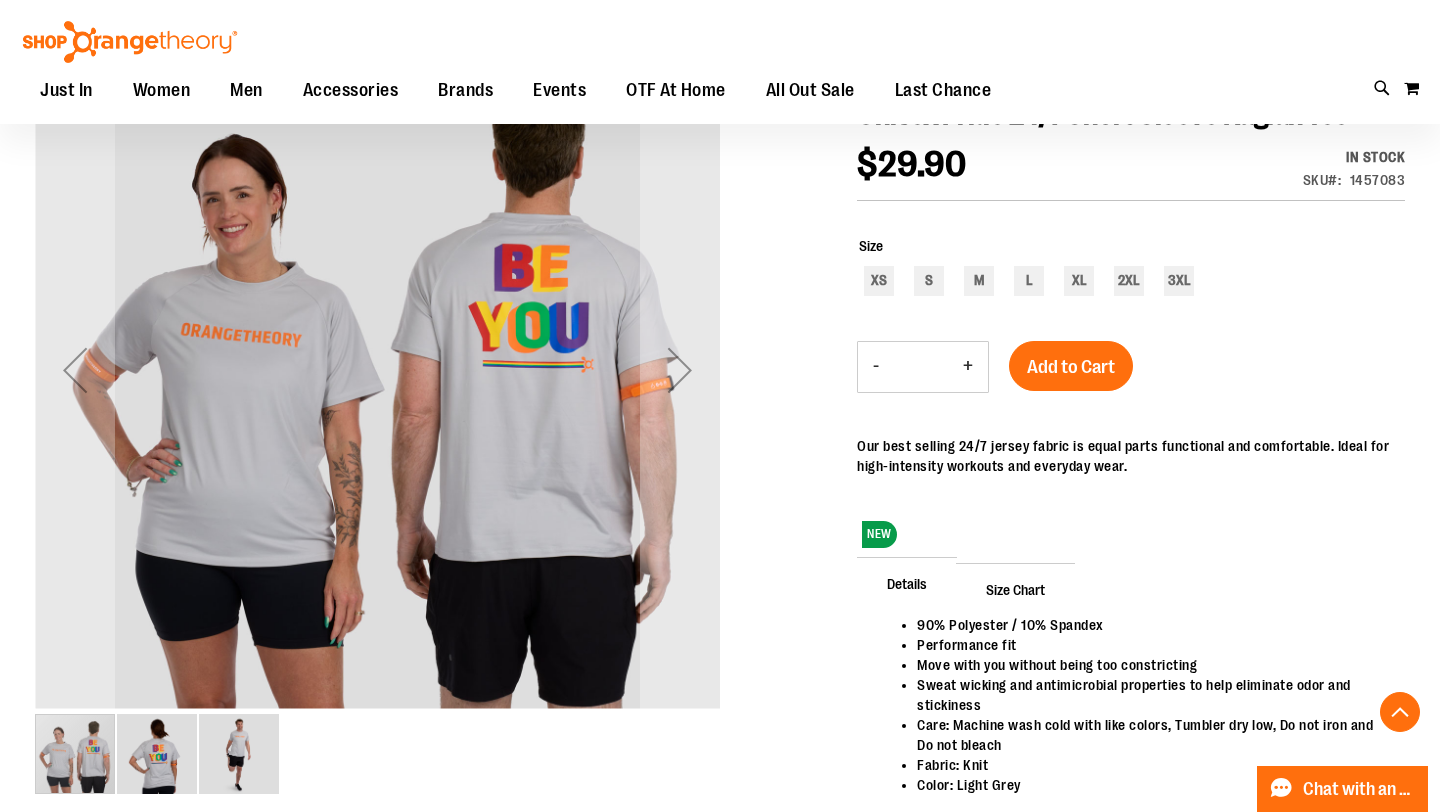 scroll, scrollTop: 480, scrollLeft: 0, axis: vertical 